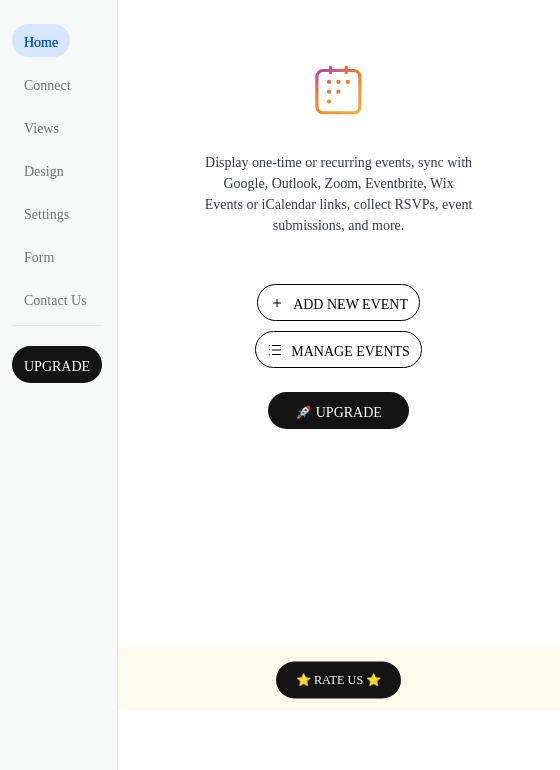 scroll, scrollTop: 0, scrollLeft: 0, axis: both 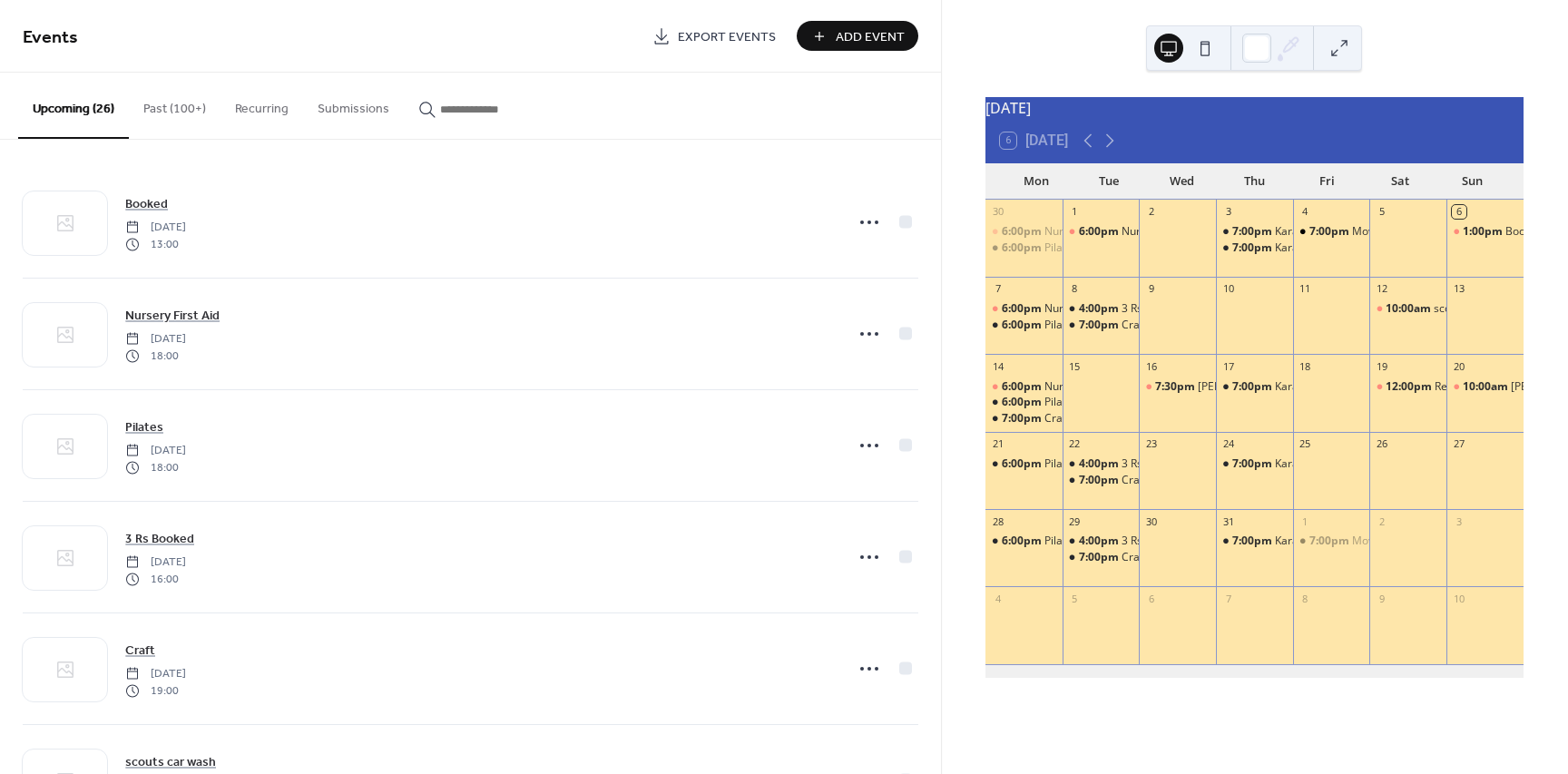 click on "Past  (100+)" at bounding box center (174, 104) 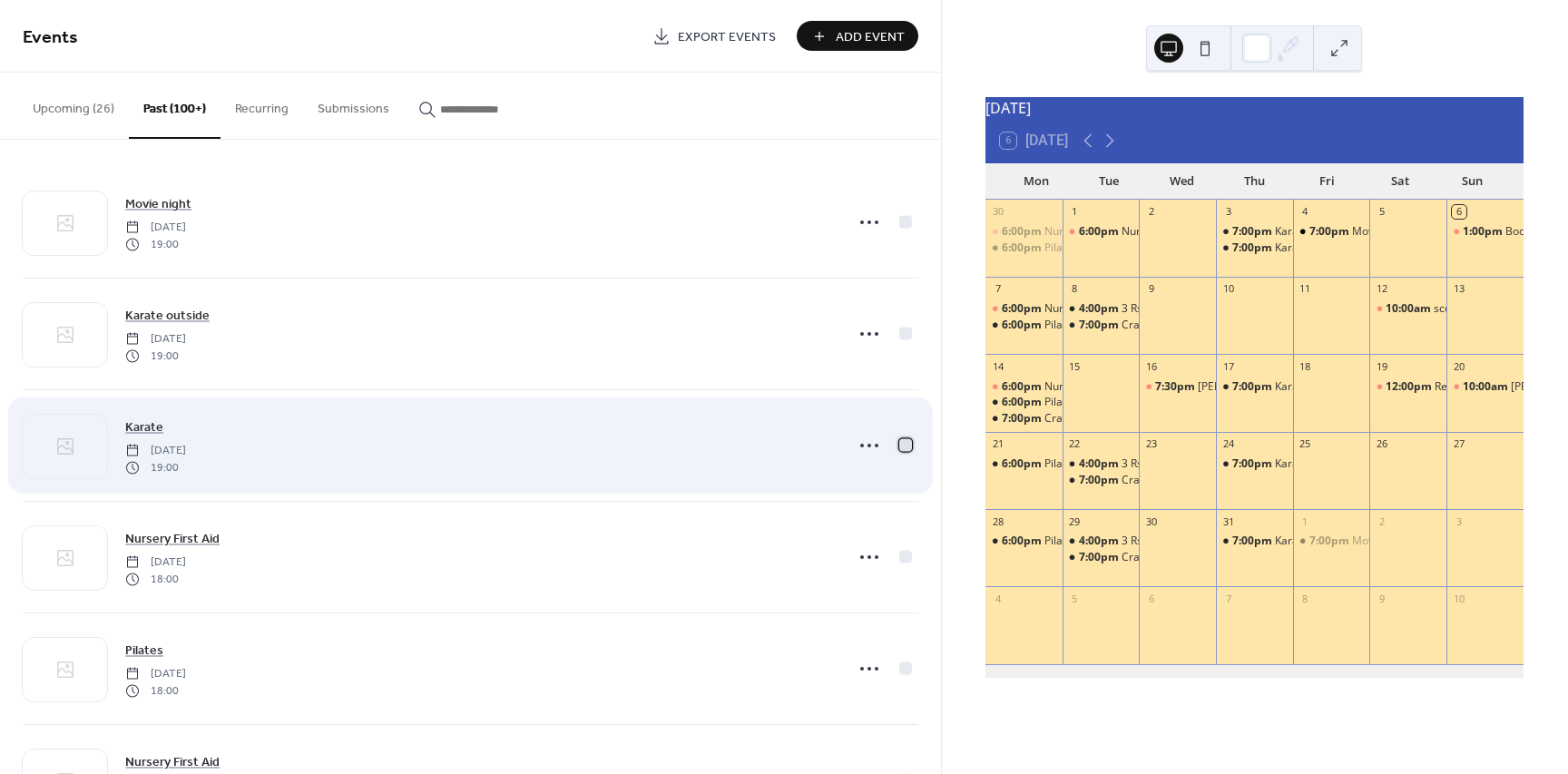 click at bounding box center [906, 445] 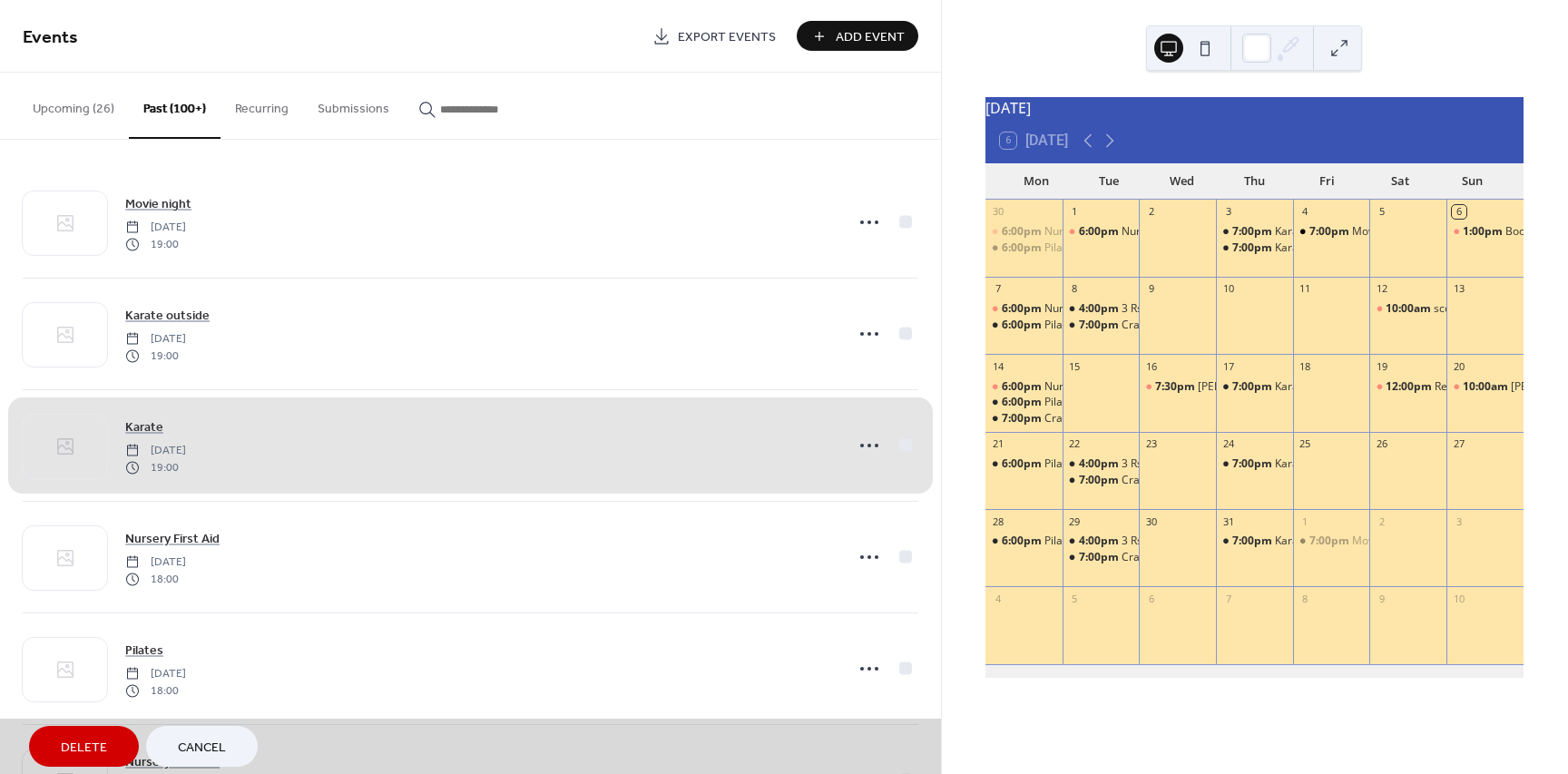 click on "Delete" at bounding box center (83, 748) 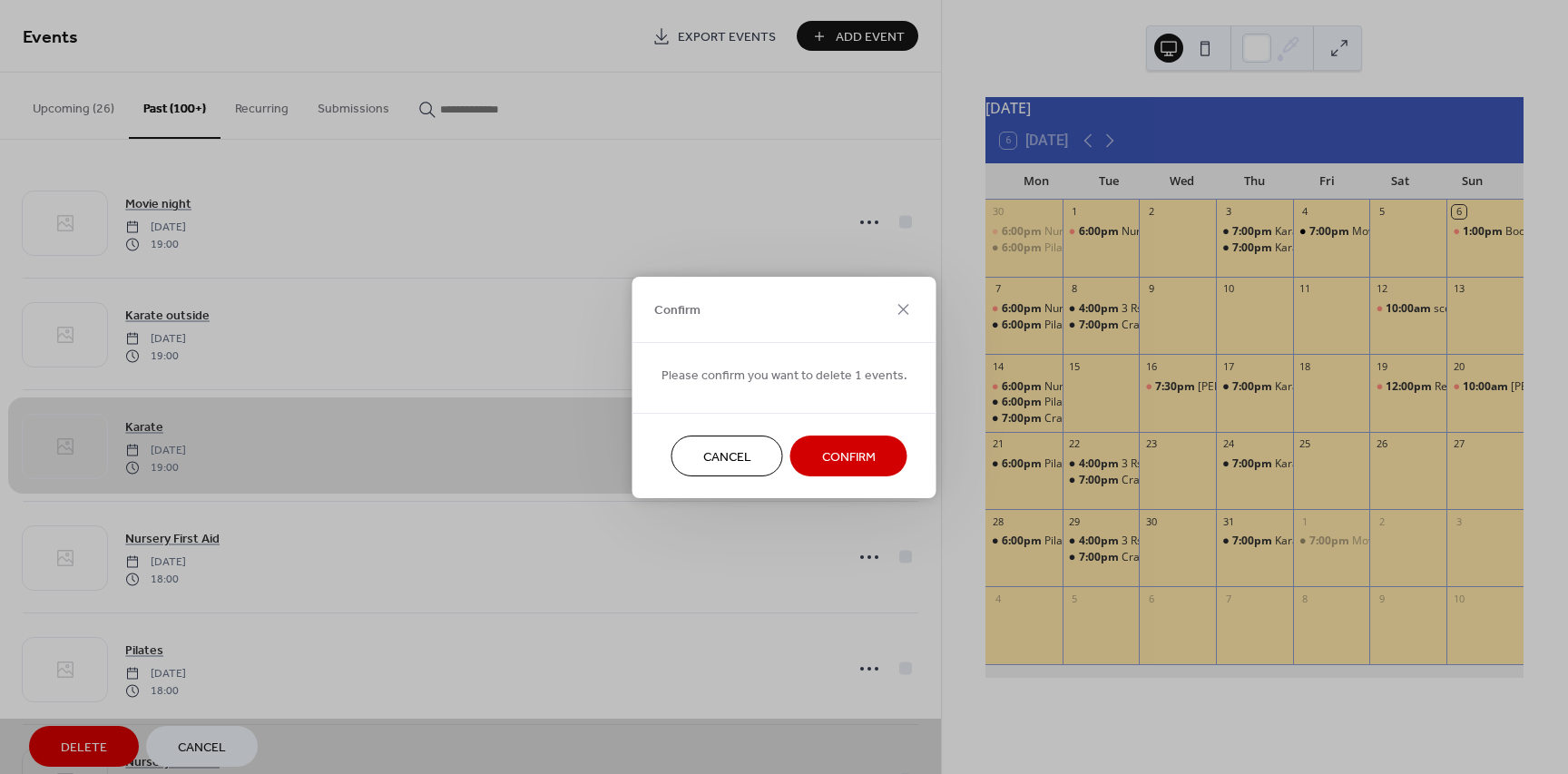 click on "Confirm" at bounding box center (848, 456) 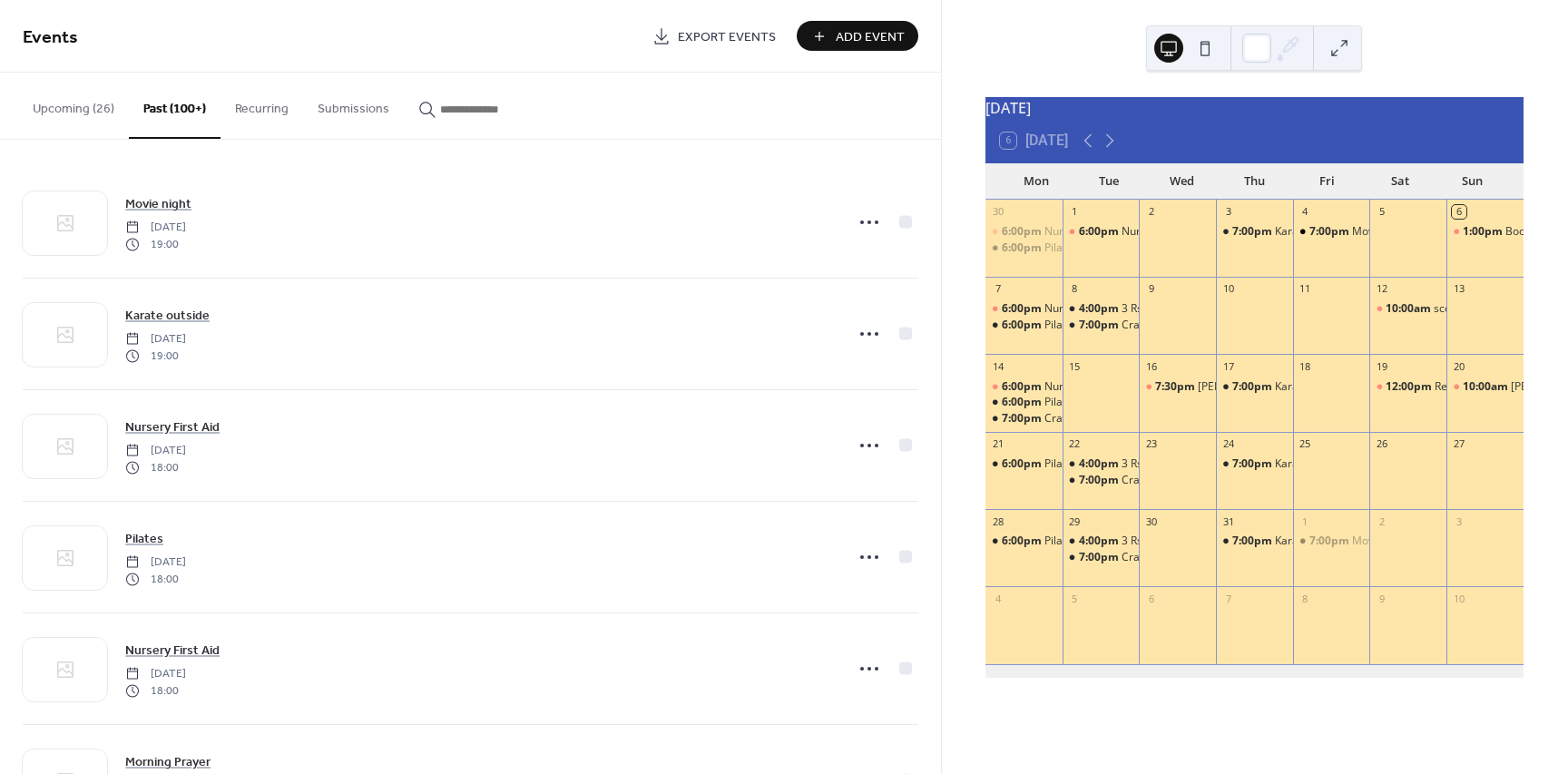 click on "Upcoming  (26)" at bounding box center [74, 104] 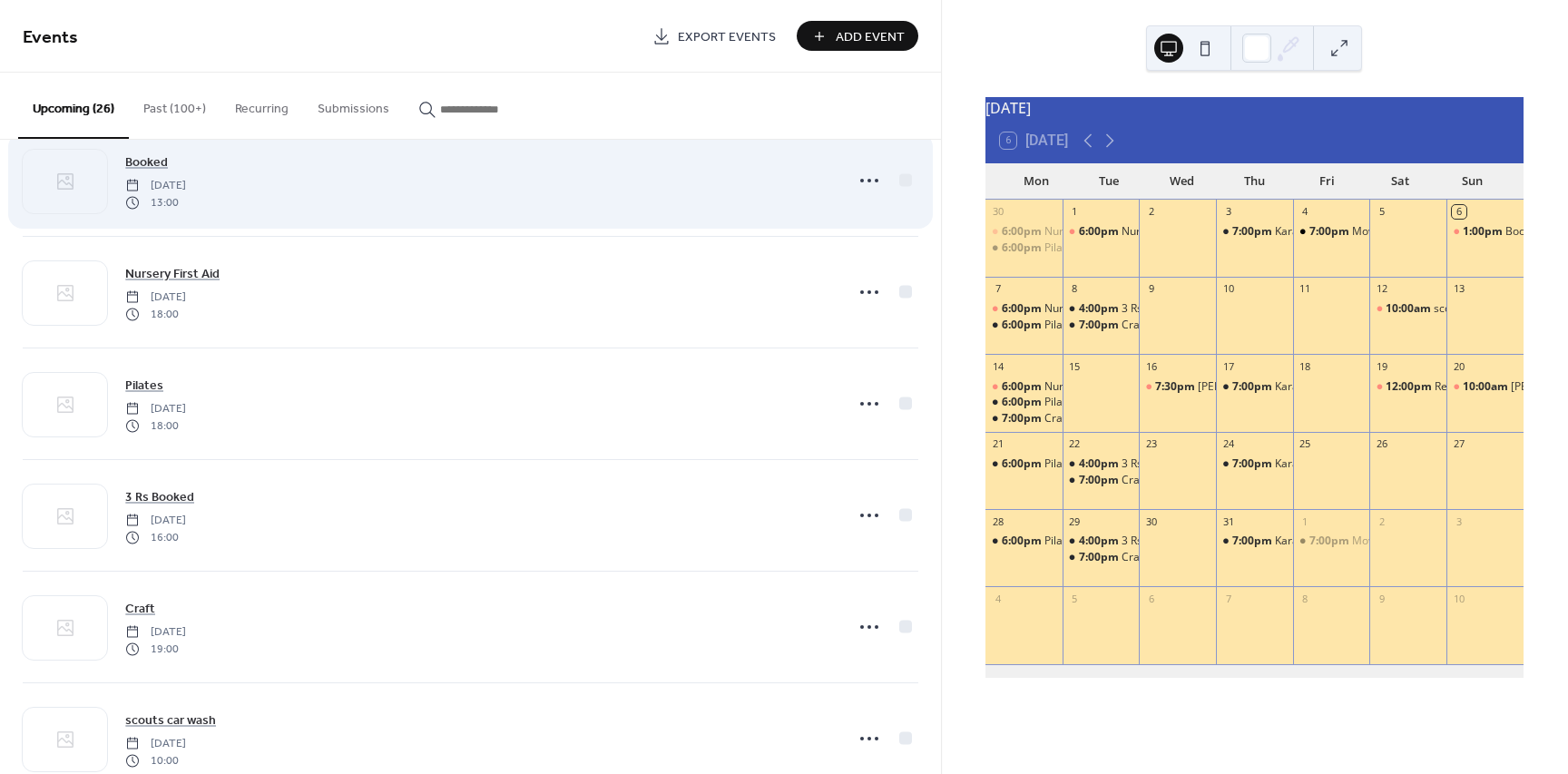 scroll, scrollTop: 54, scrollLeft: 0, axis: vertical 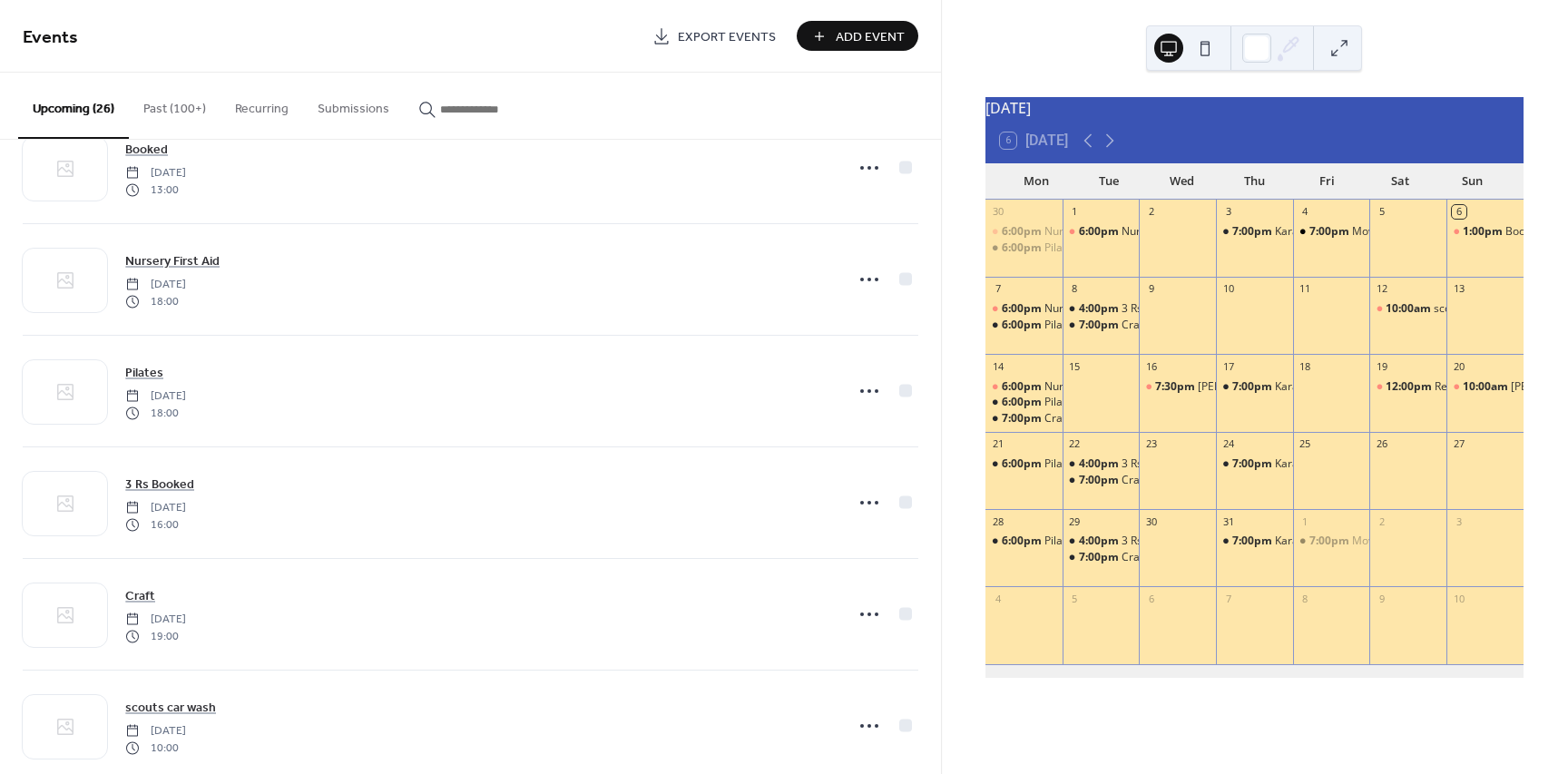 click on "Past  (100+)" at bounding box center (174, 104) 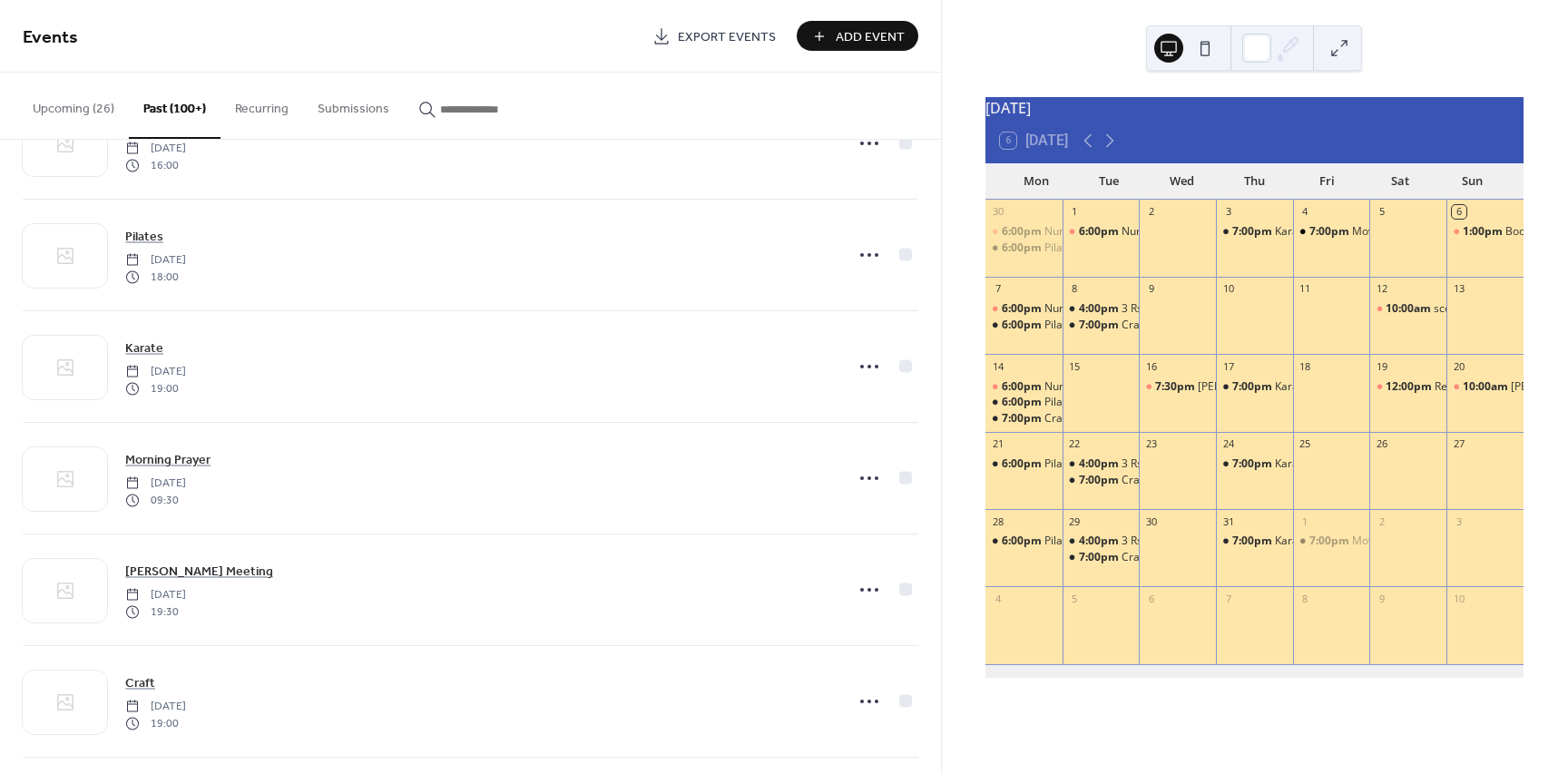 scroll, scrollTop: 926, scrollLeft: 0, axis: vertical 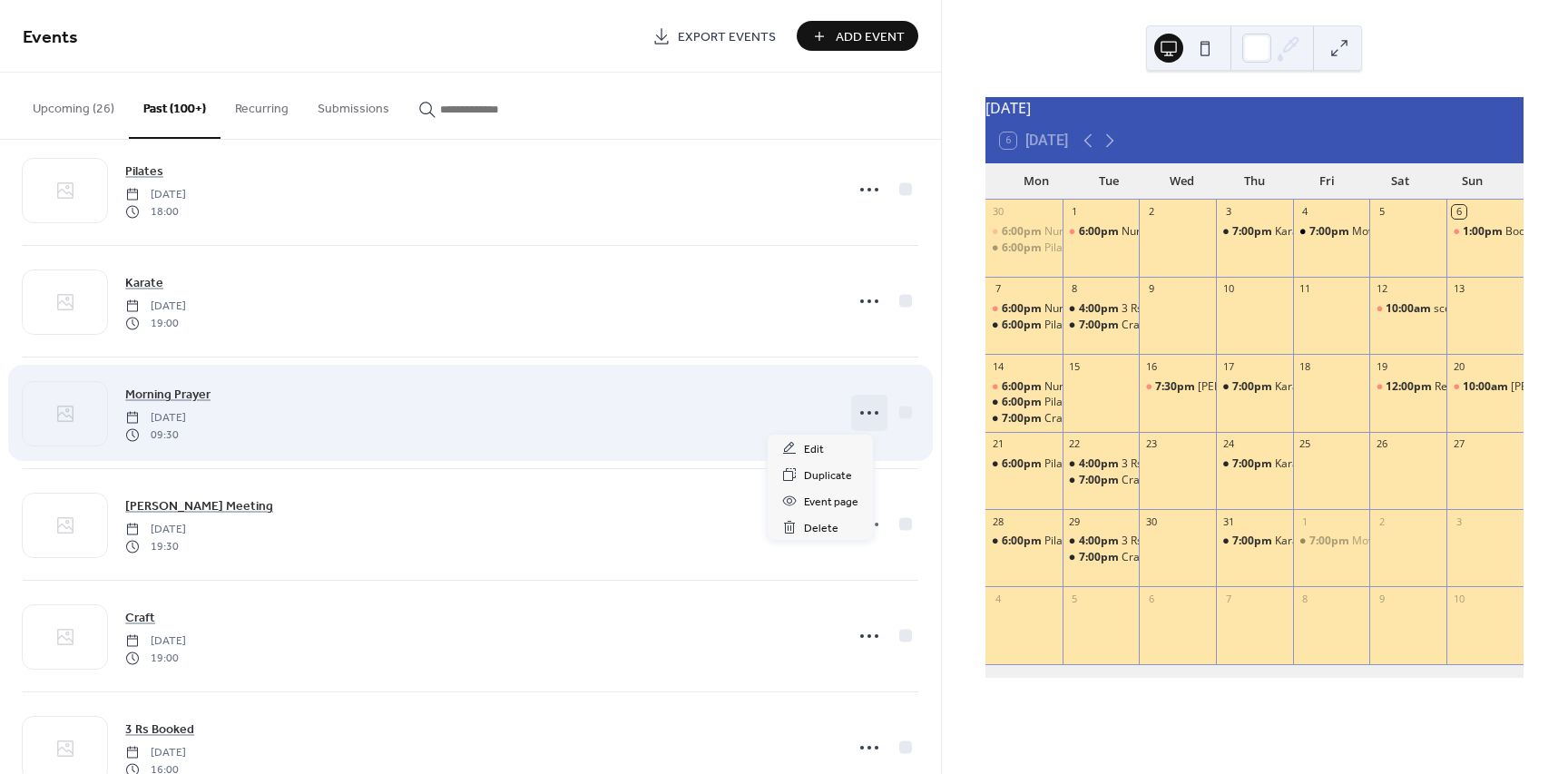 click 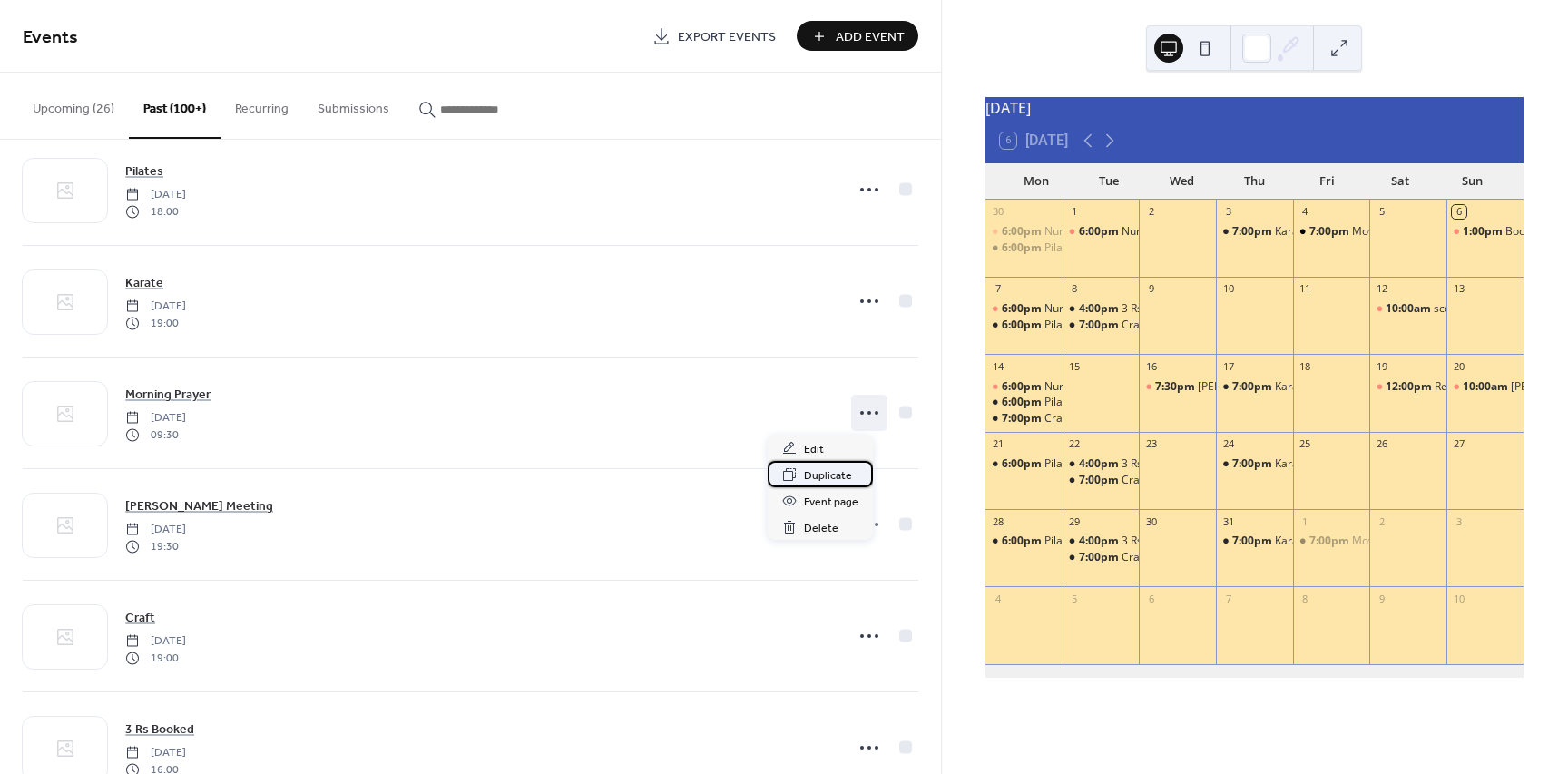 click on "Duplicate" at bounding box center [828, 475] 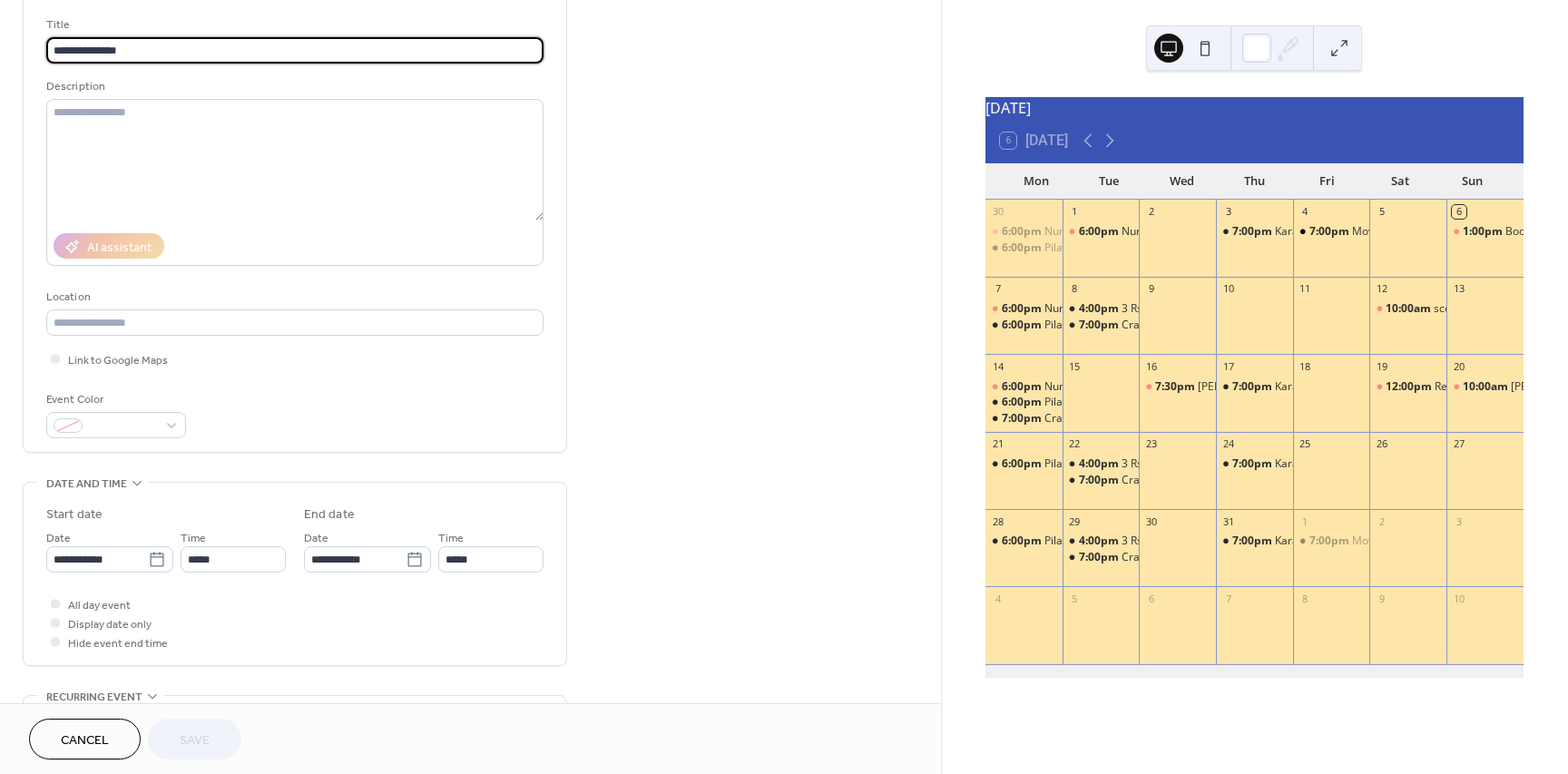 scroll, scrollTop: 109, scrollLeft: 0, axis: vertical 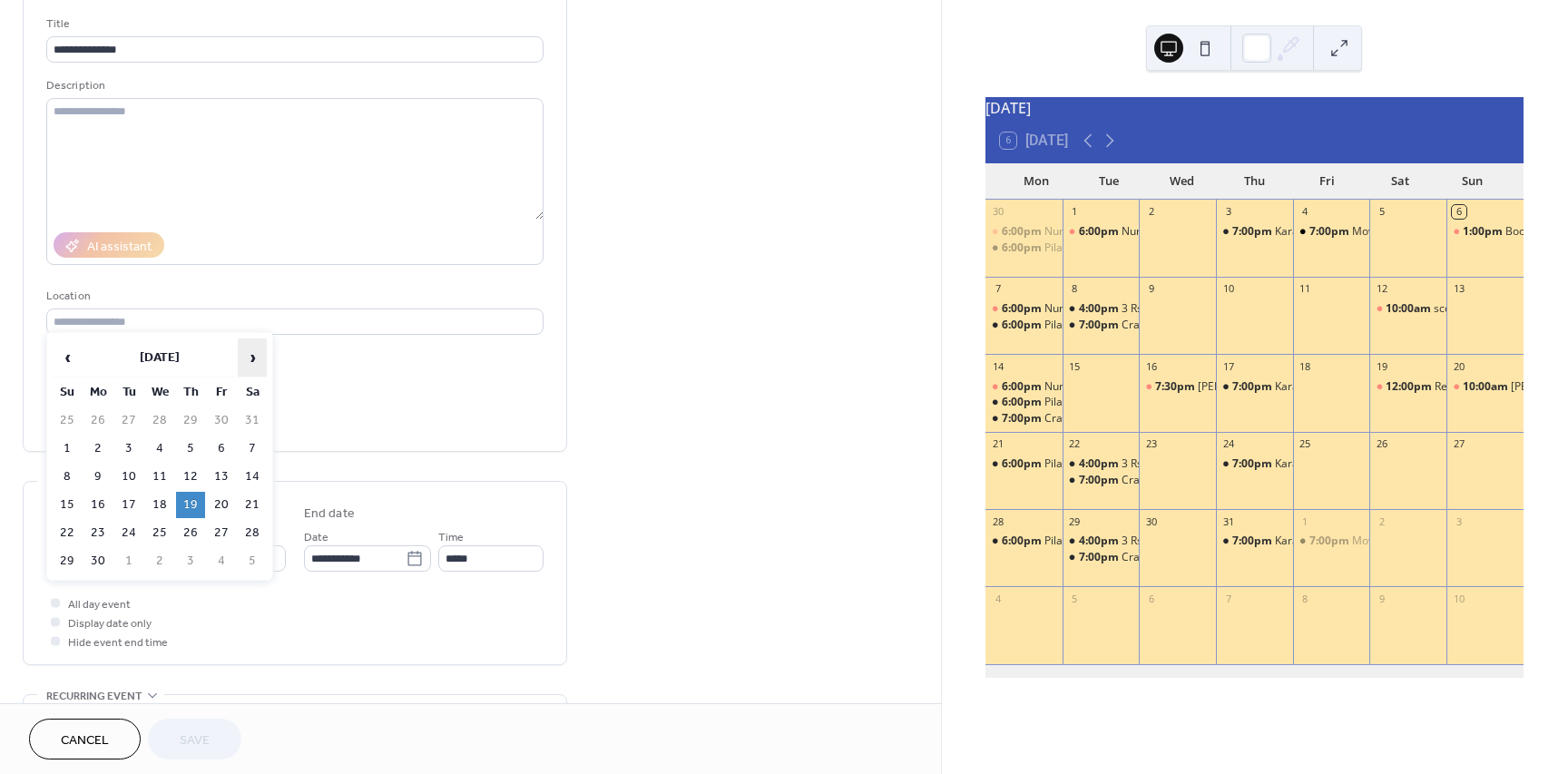 click on "›" at bounding box center (252, 358) 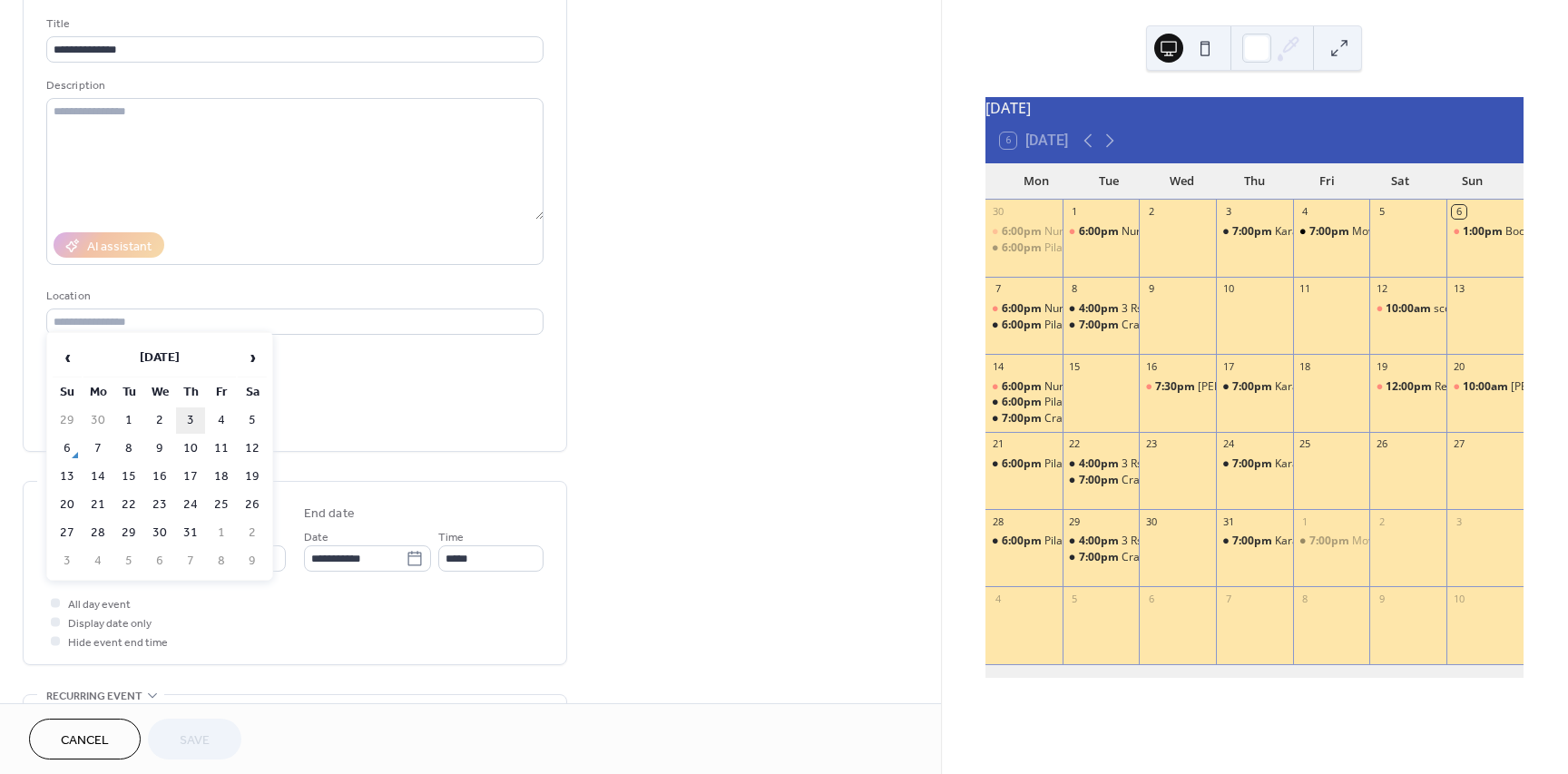click on "3" at bounding box center [191, 420] 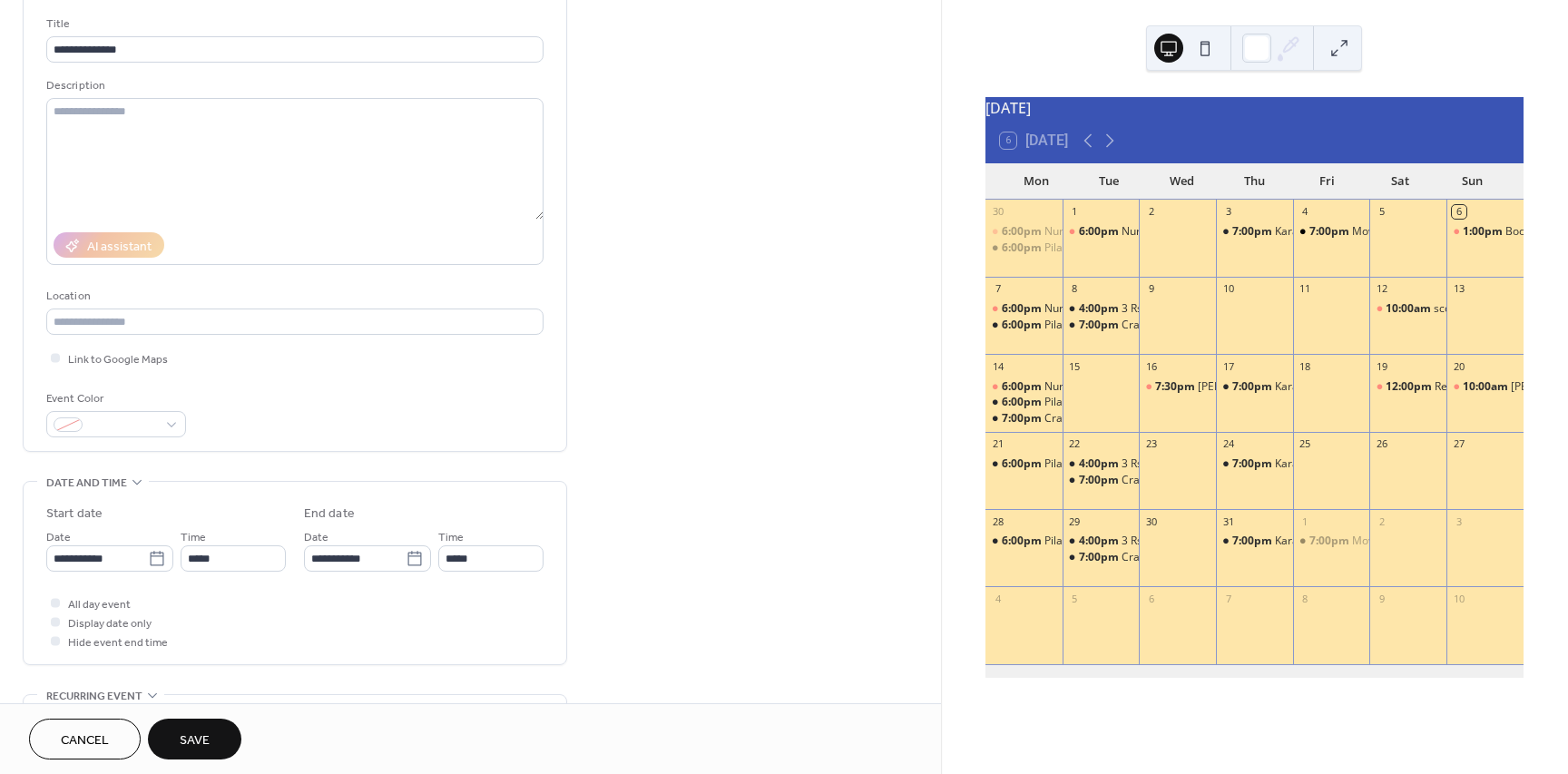 type on "**********" 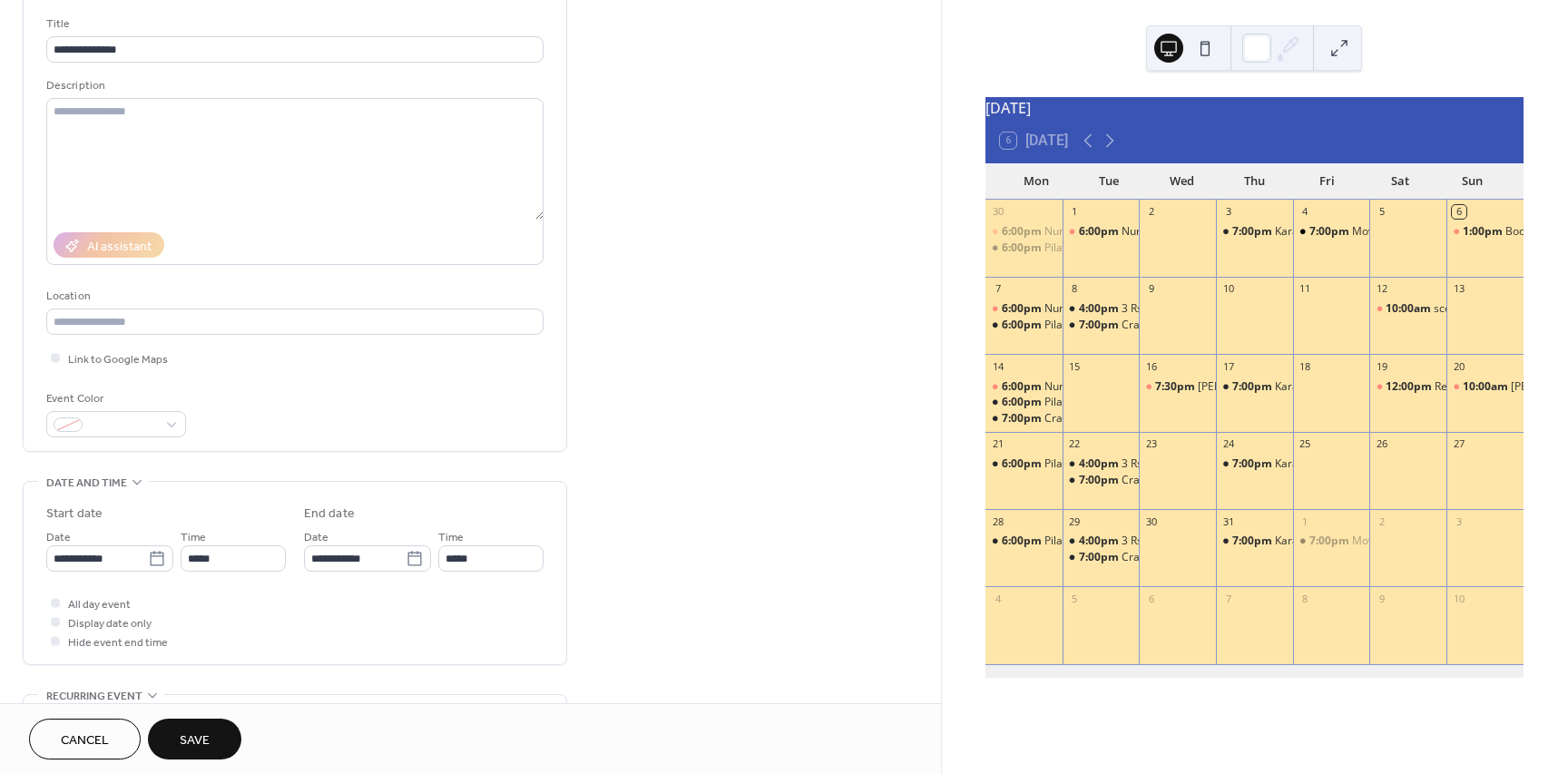 type on "**********" 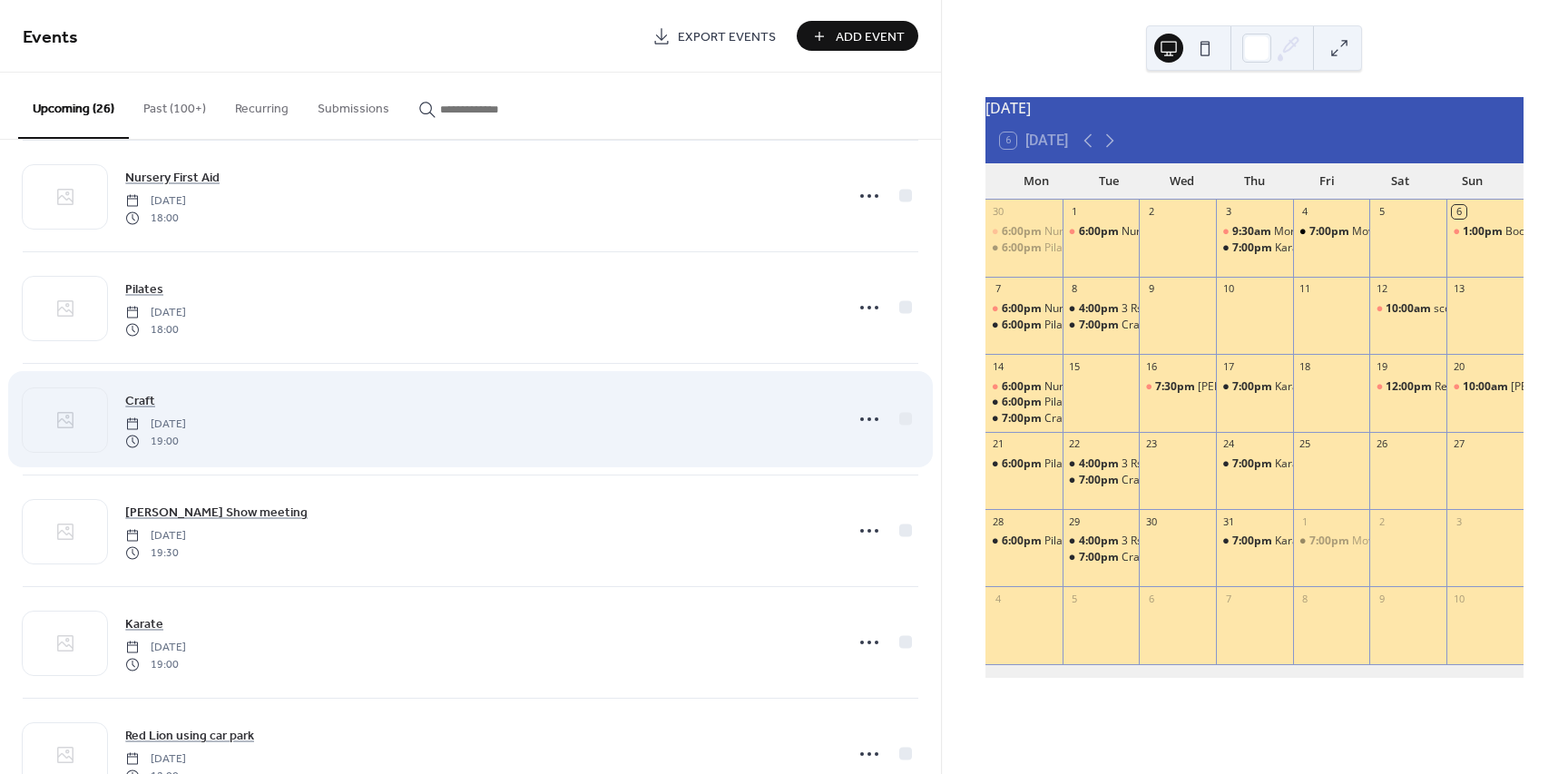 scroll, scrollTop: 653, scrollLeft: 0, axis: vertical 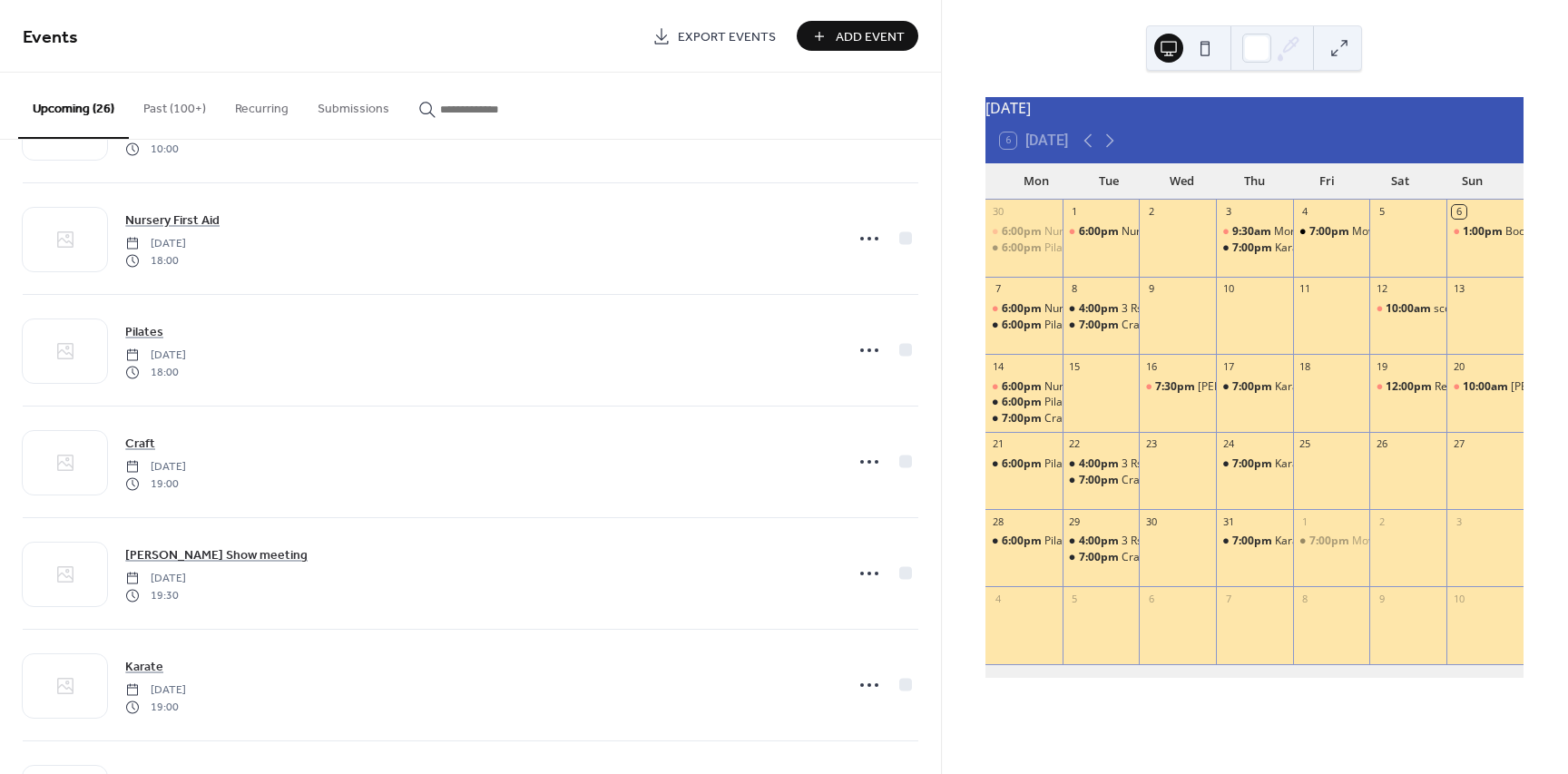 click on "Past  (100+)" at bounding box center (174, 104) 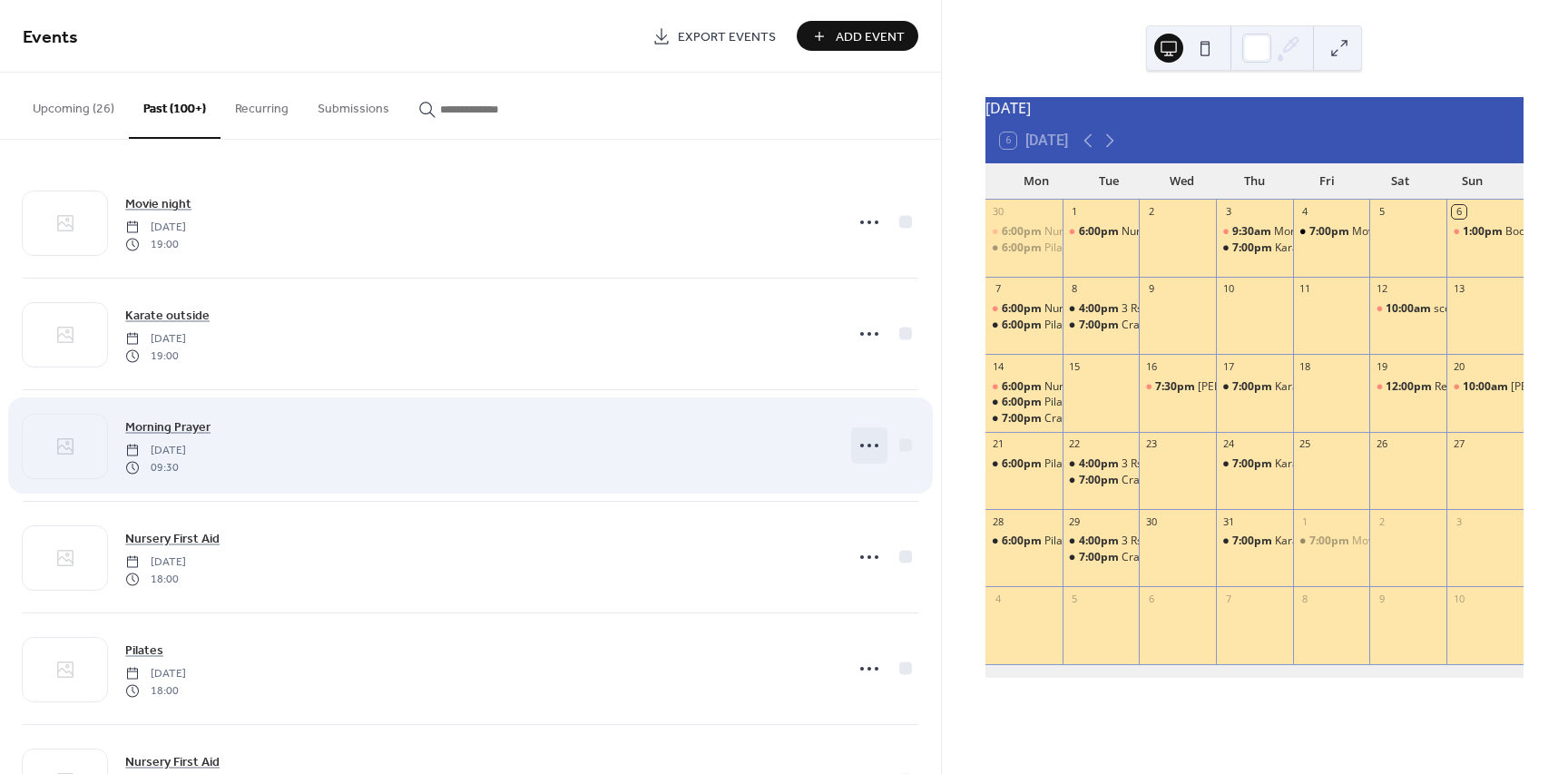 click 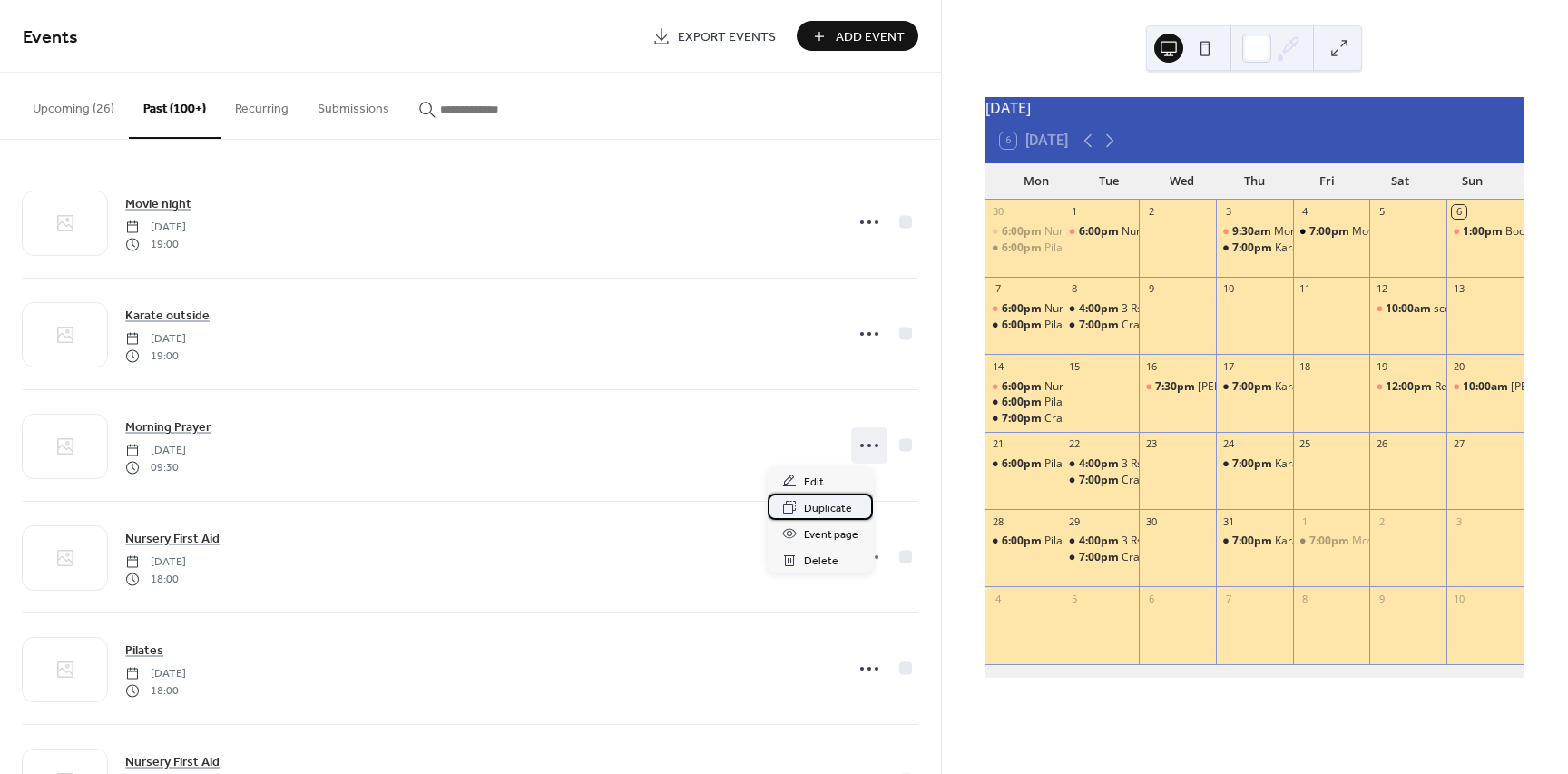 click on "Duplicate" at bounding box center [828, 508] 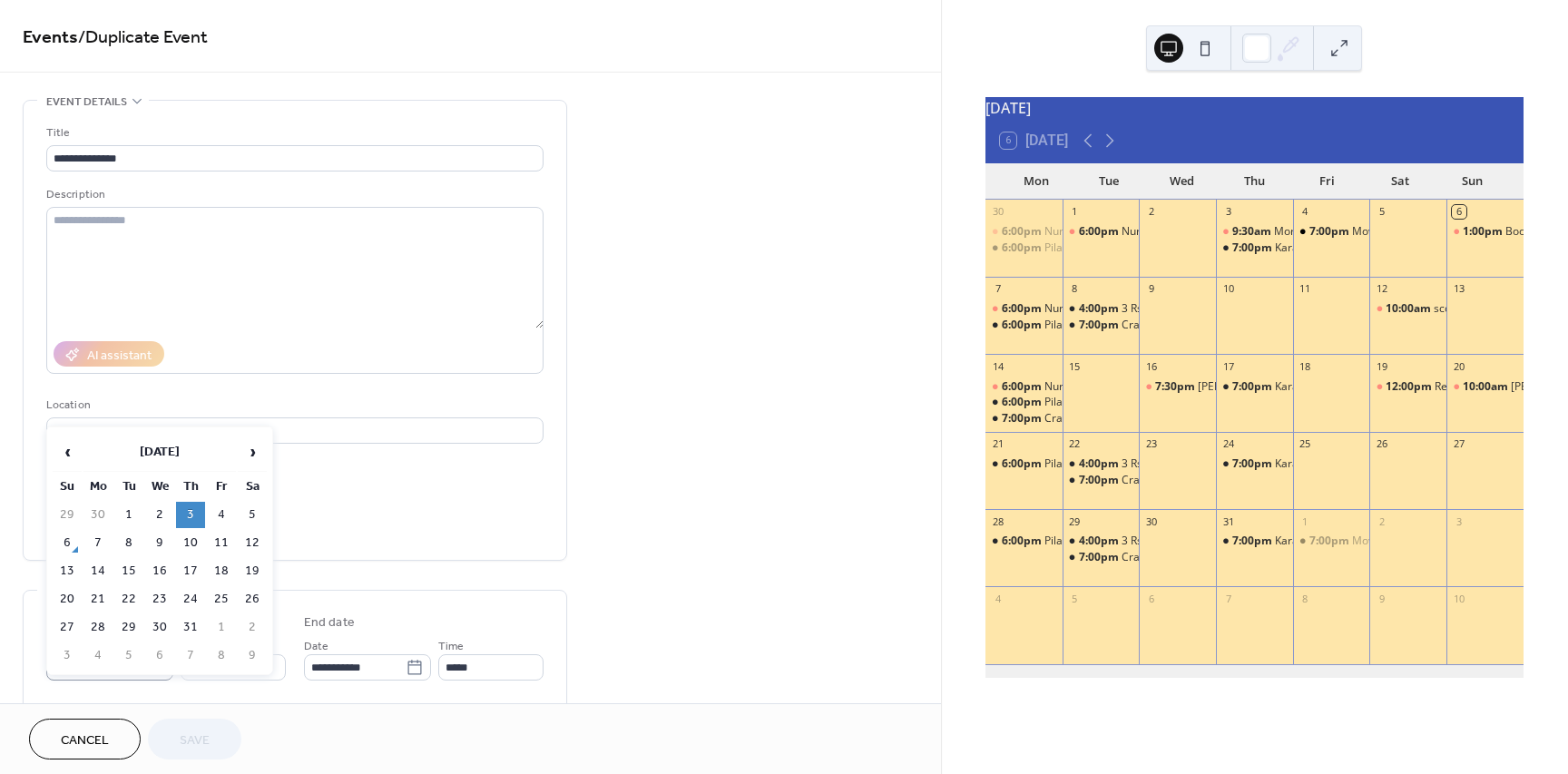 click 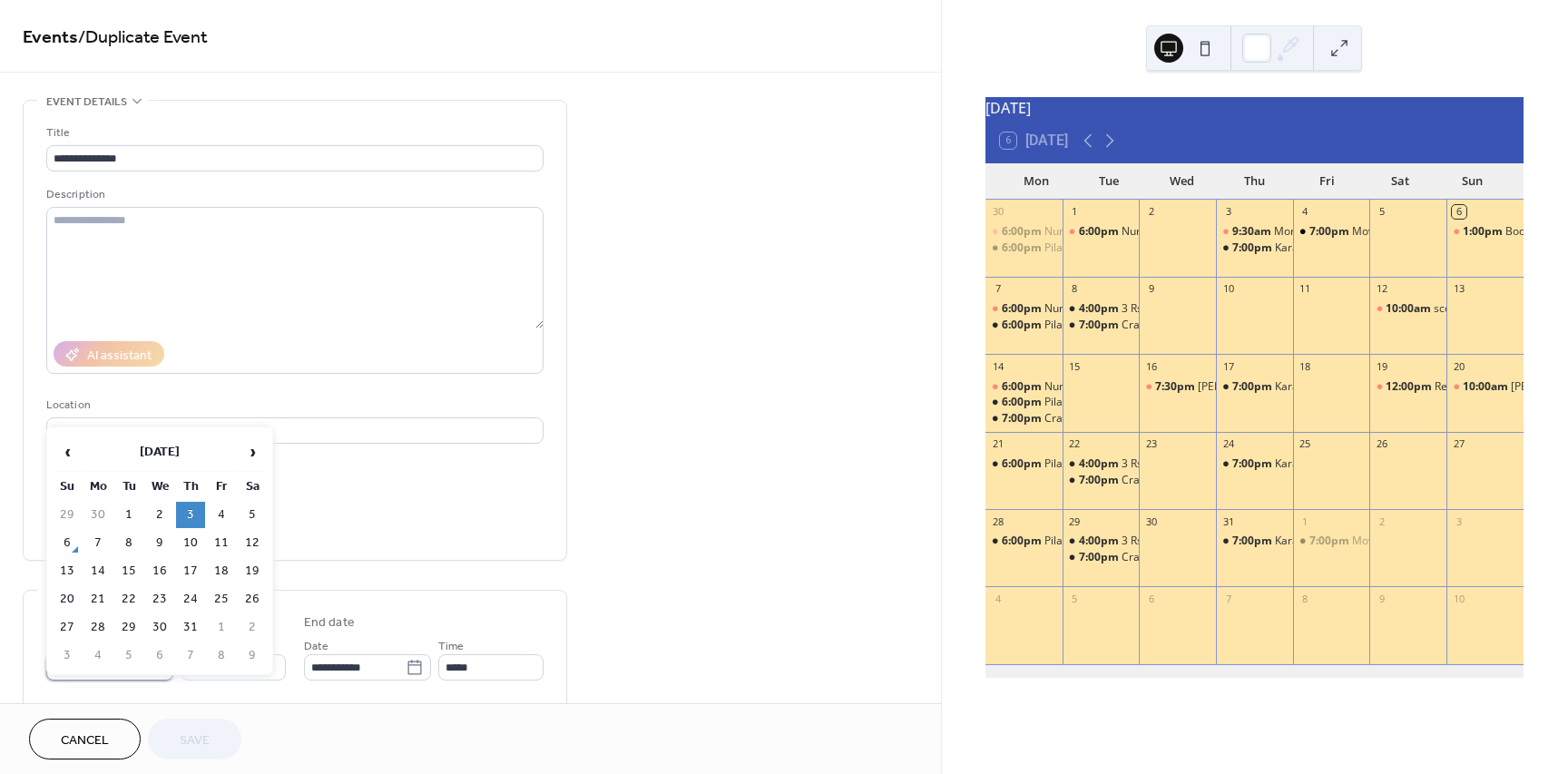 click on "**********" at bounding box center [97, 667] 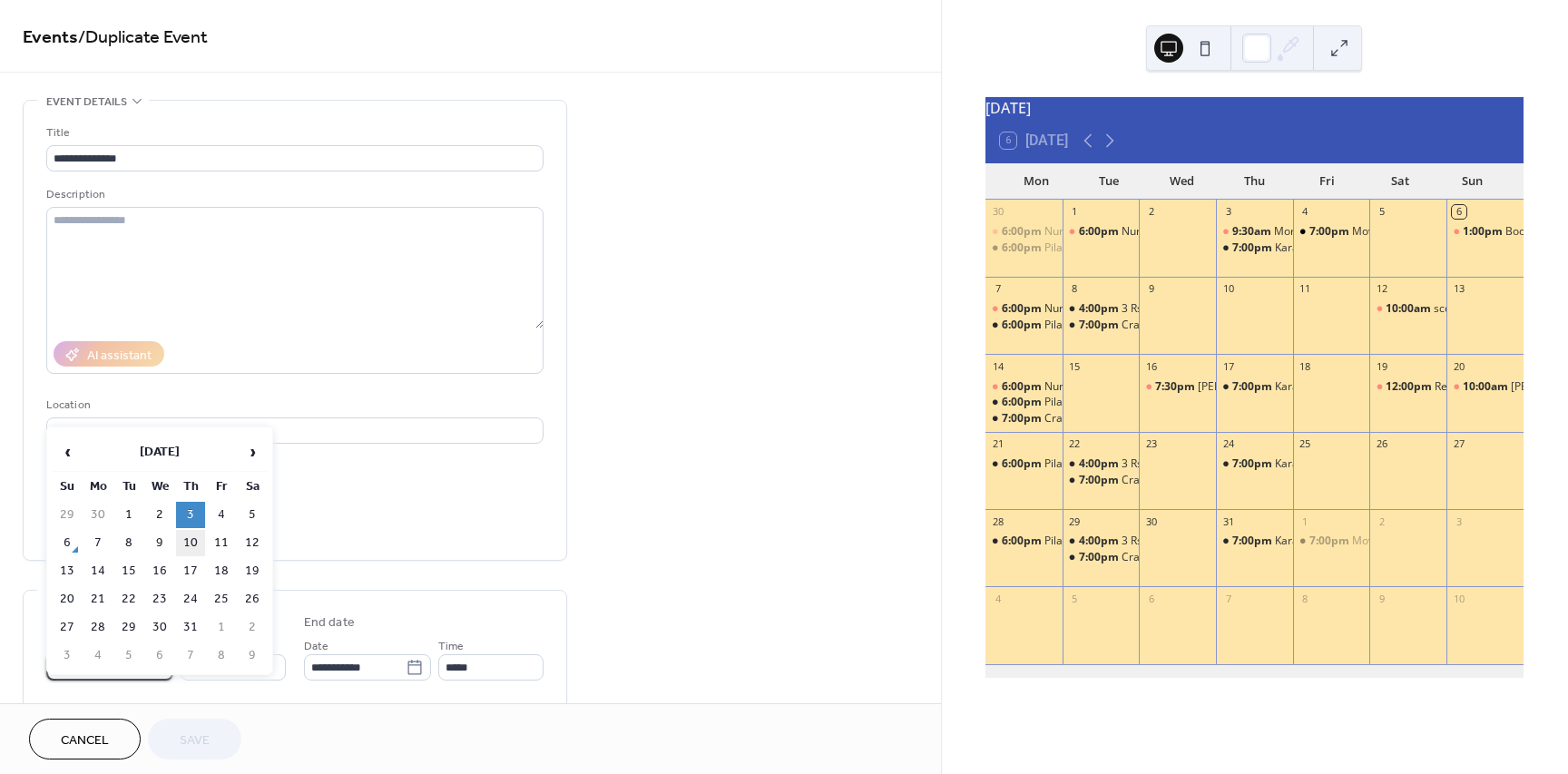 click on "10" at bounding box center (191, 543) 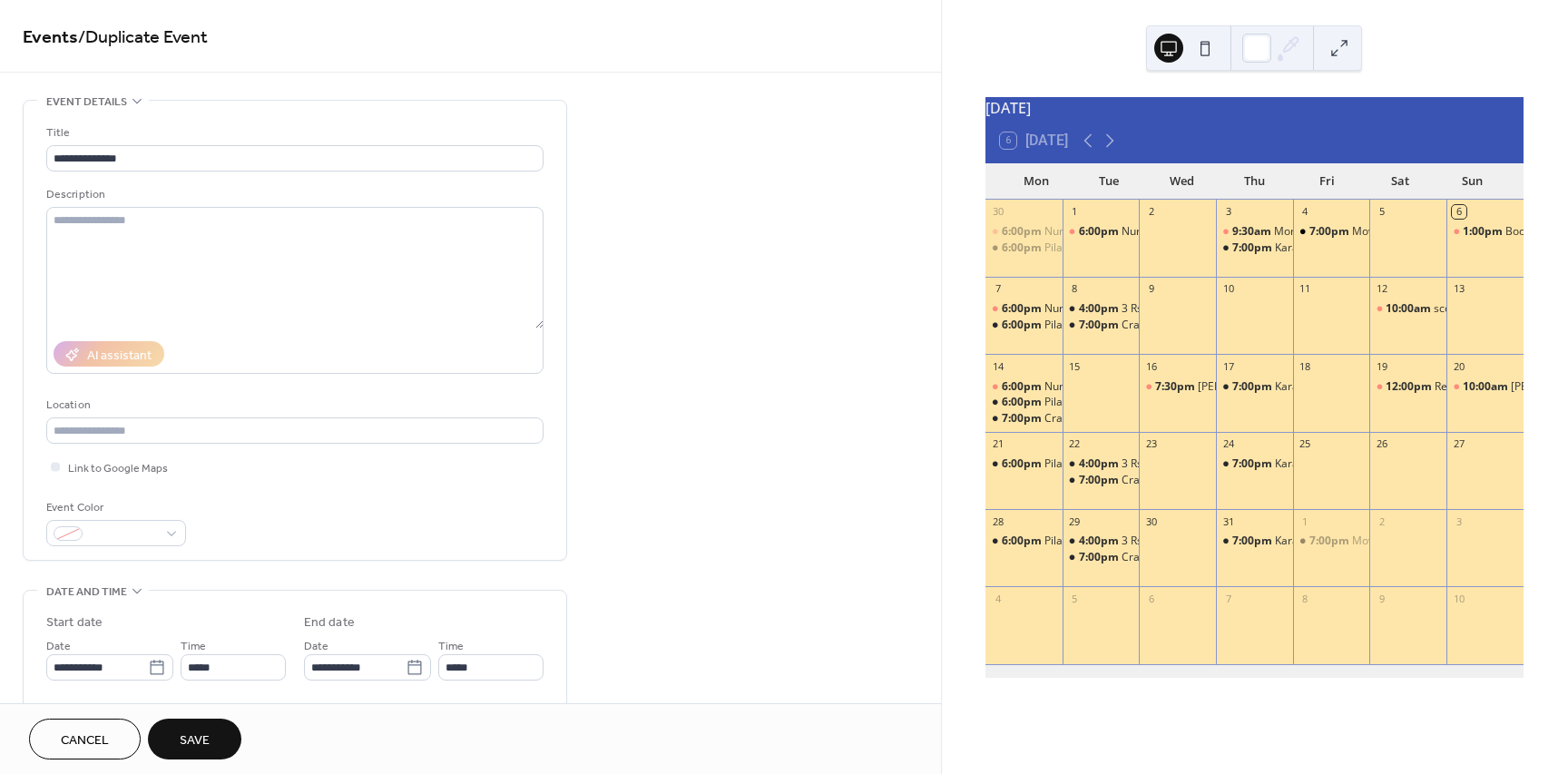 click on "Save" at bounding box center [194, 740] 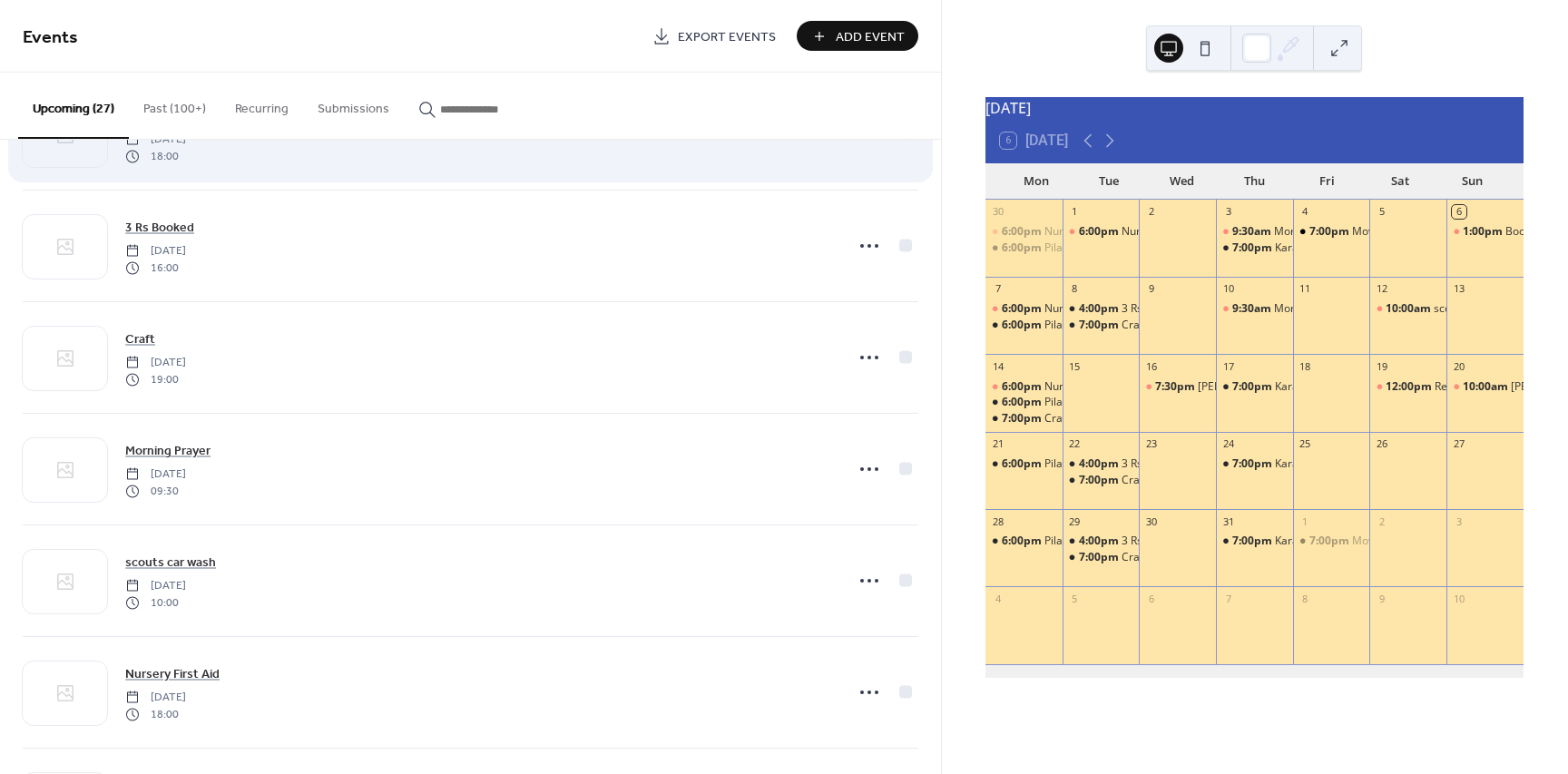 scroll, scrollTop: 327, scrollLeft: 0, axis: vertical 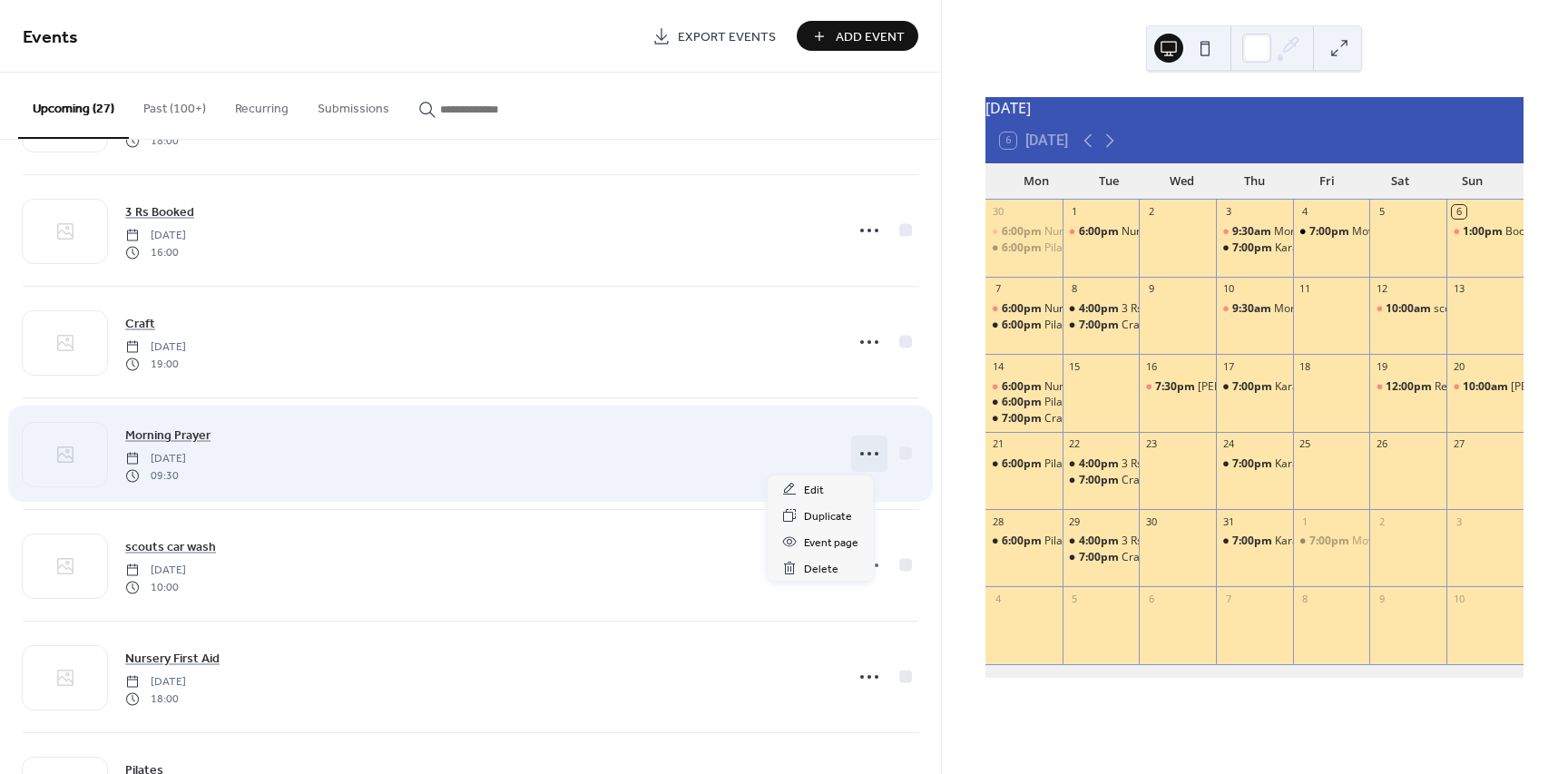 click 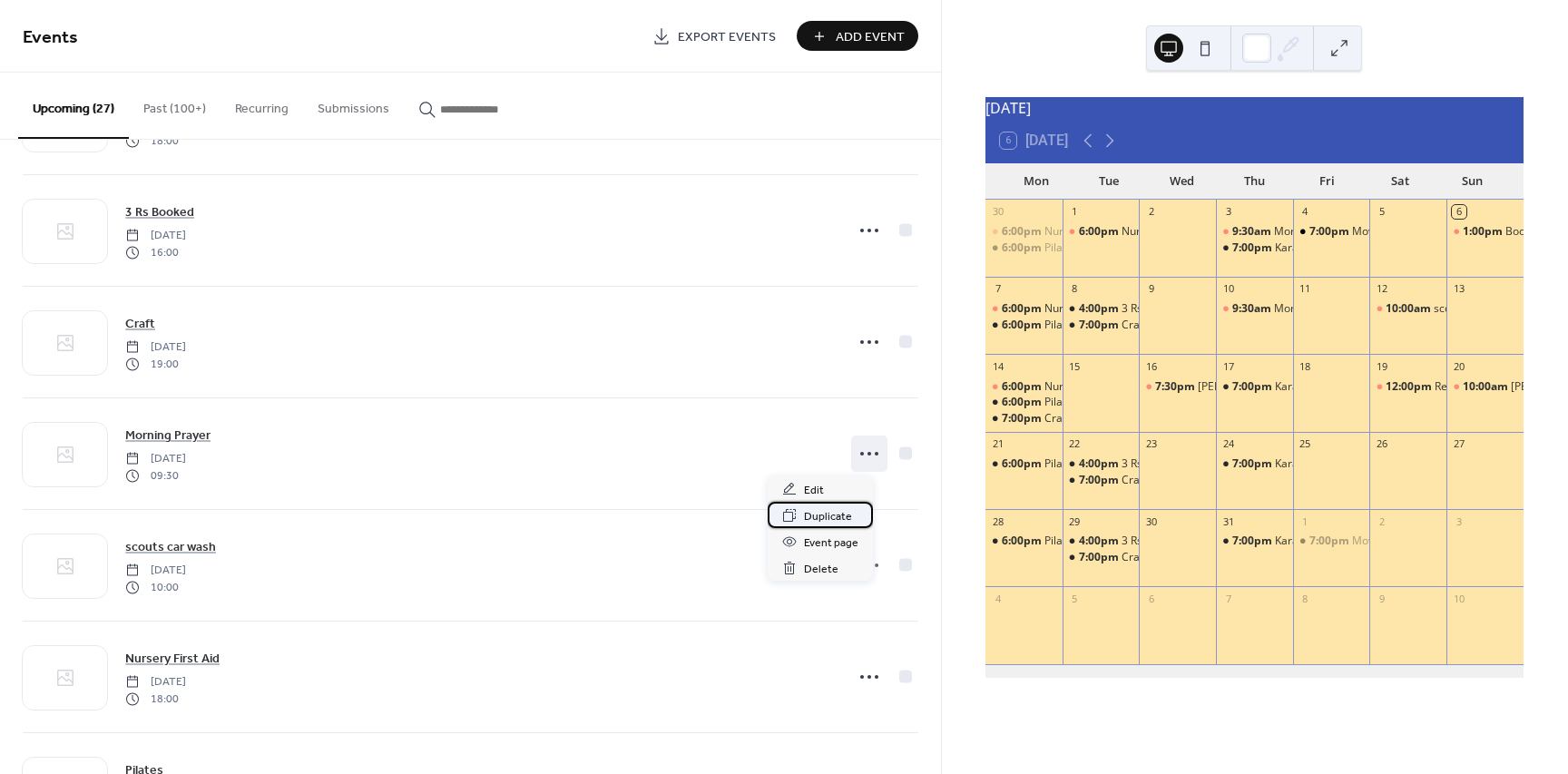 click on "Duplicate" at bounding box center (828, 516) 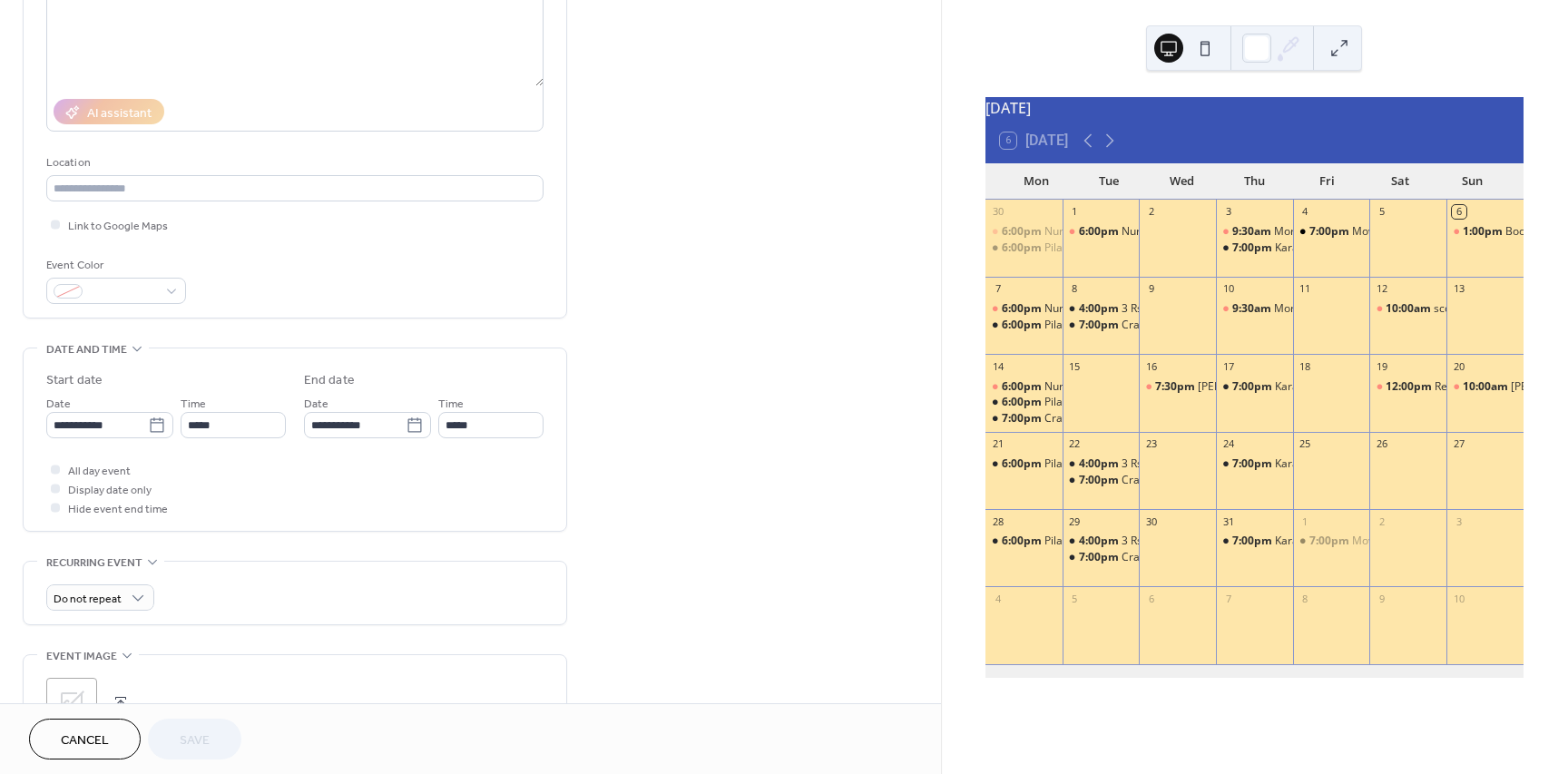 scroll, scrollTop: 272, scrollLeft: 0, axis: vertical 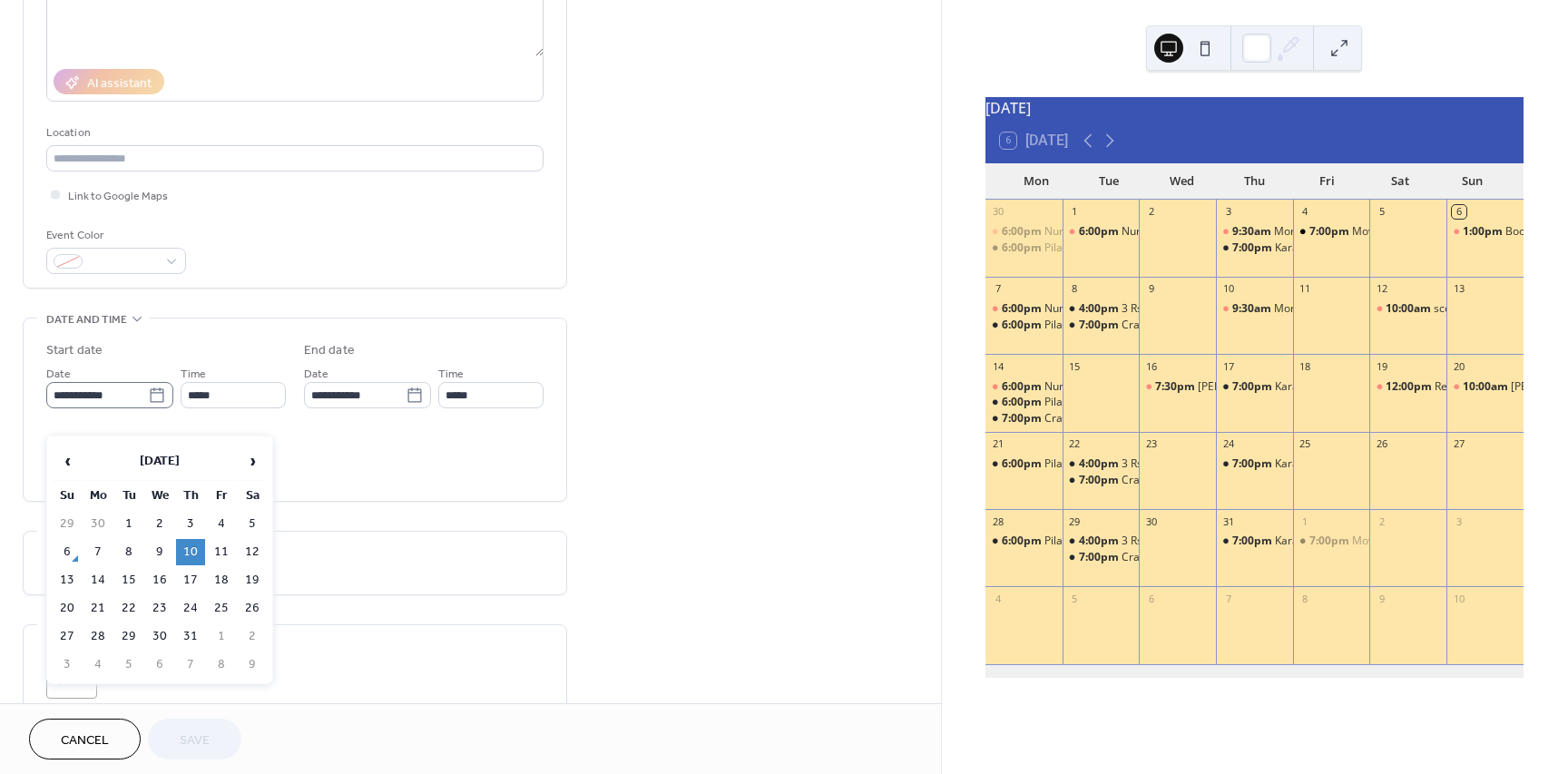 click 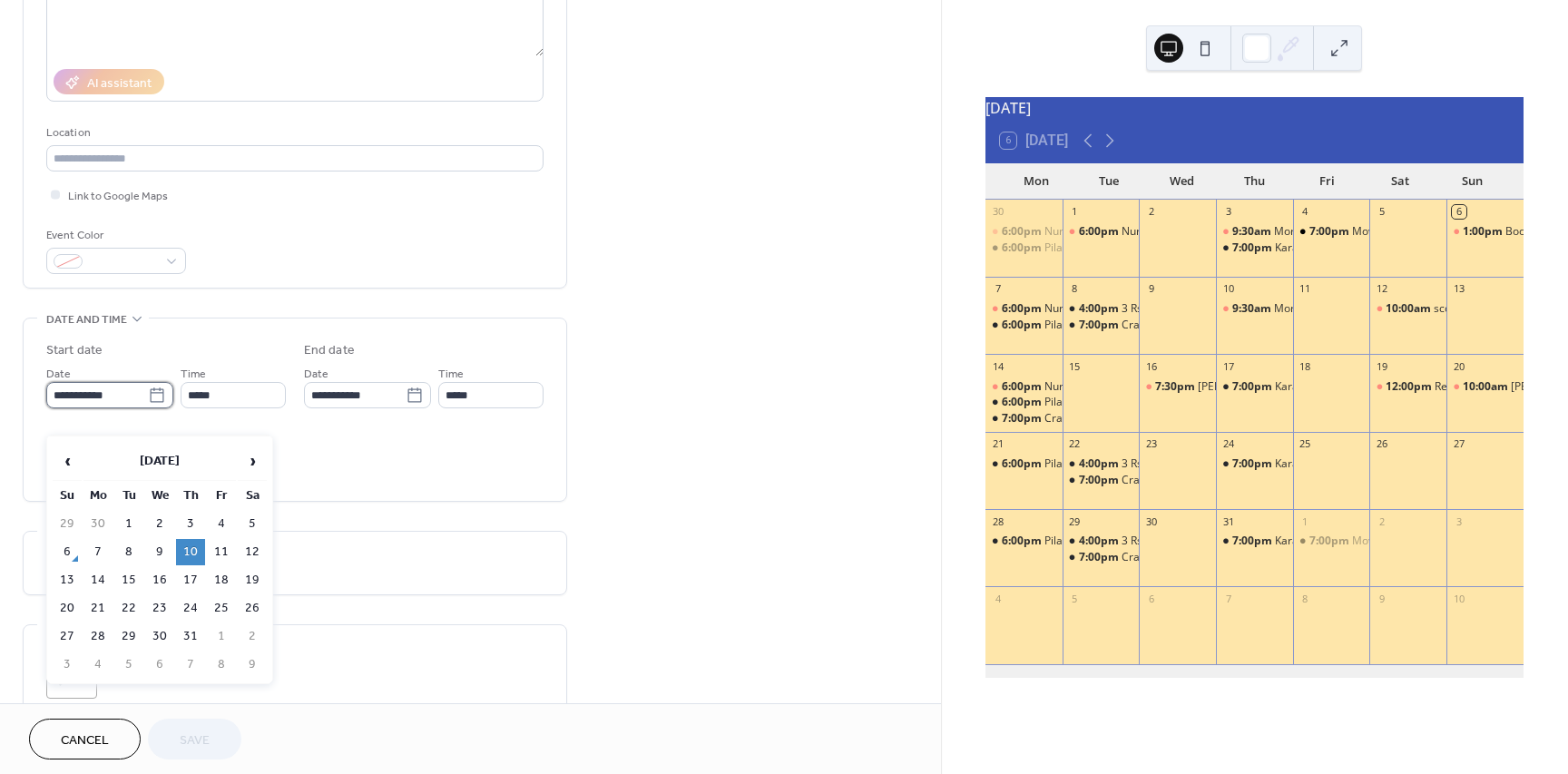 click on "**********" at bounding box center [97, 395] 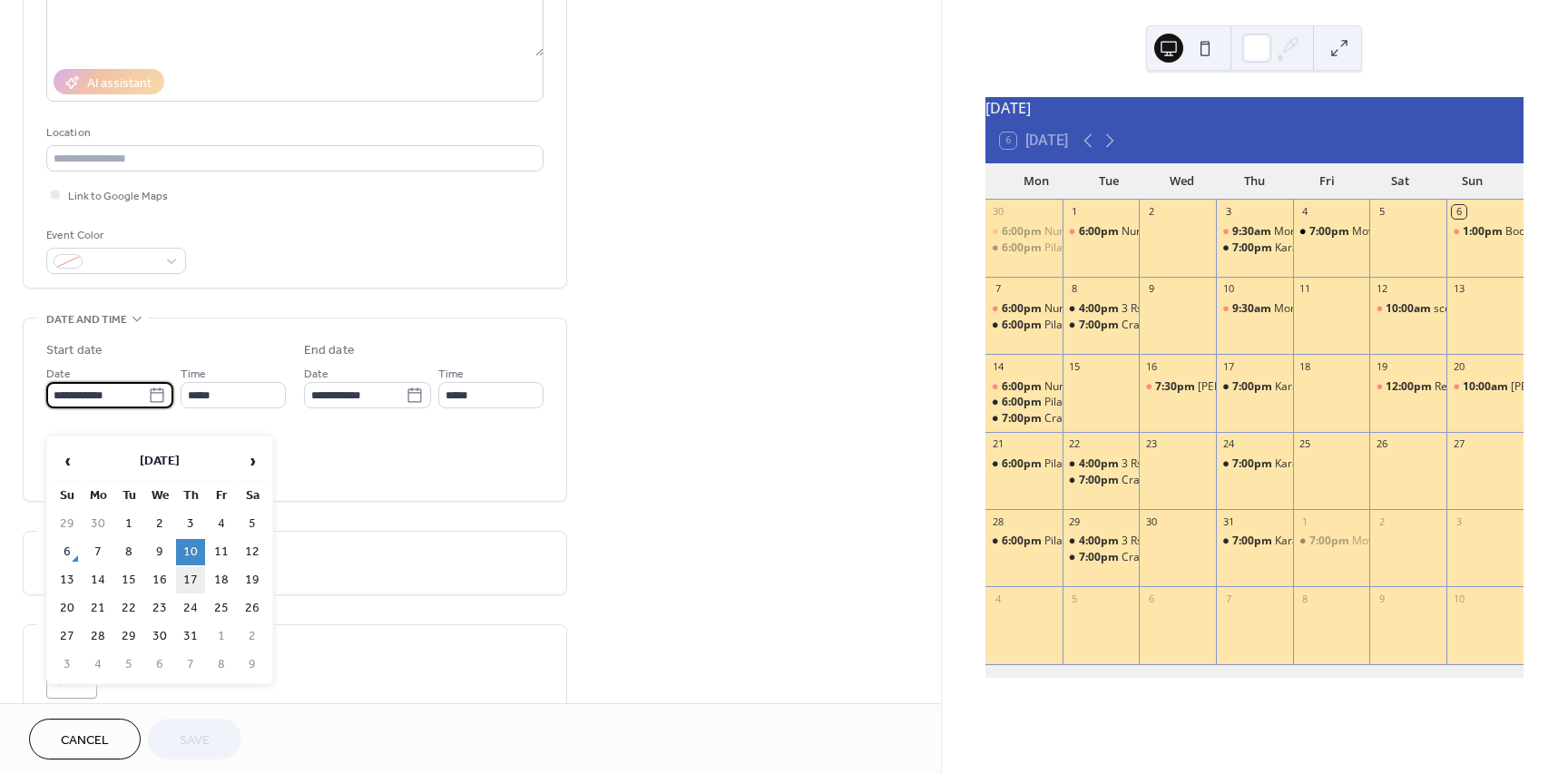 click on "17" at bounding box center [191, 580] 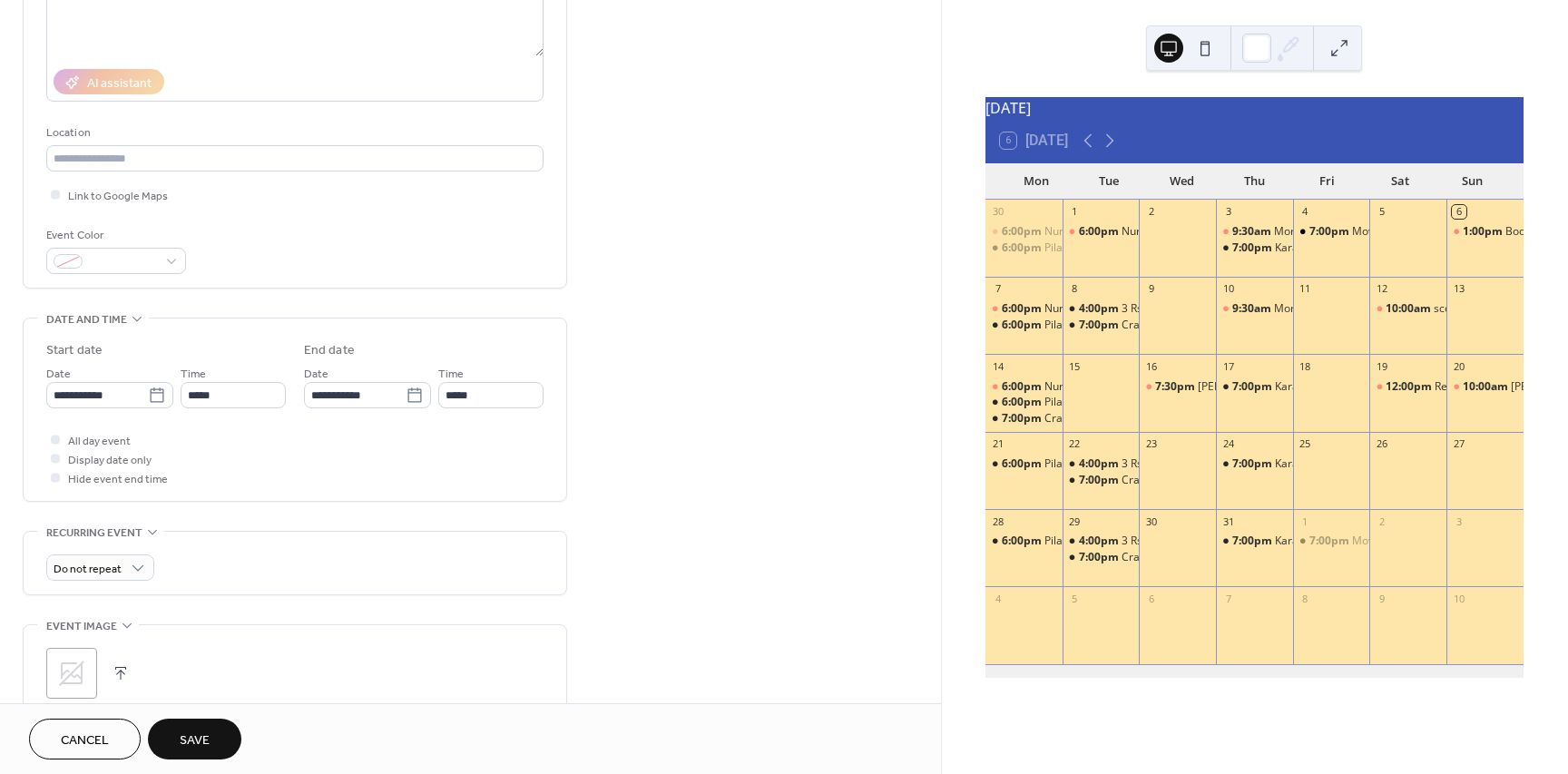 type on "**********" 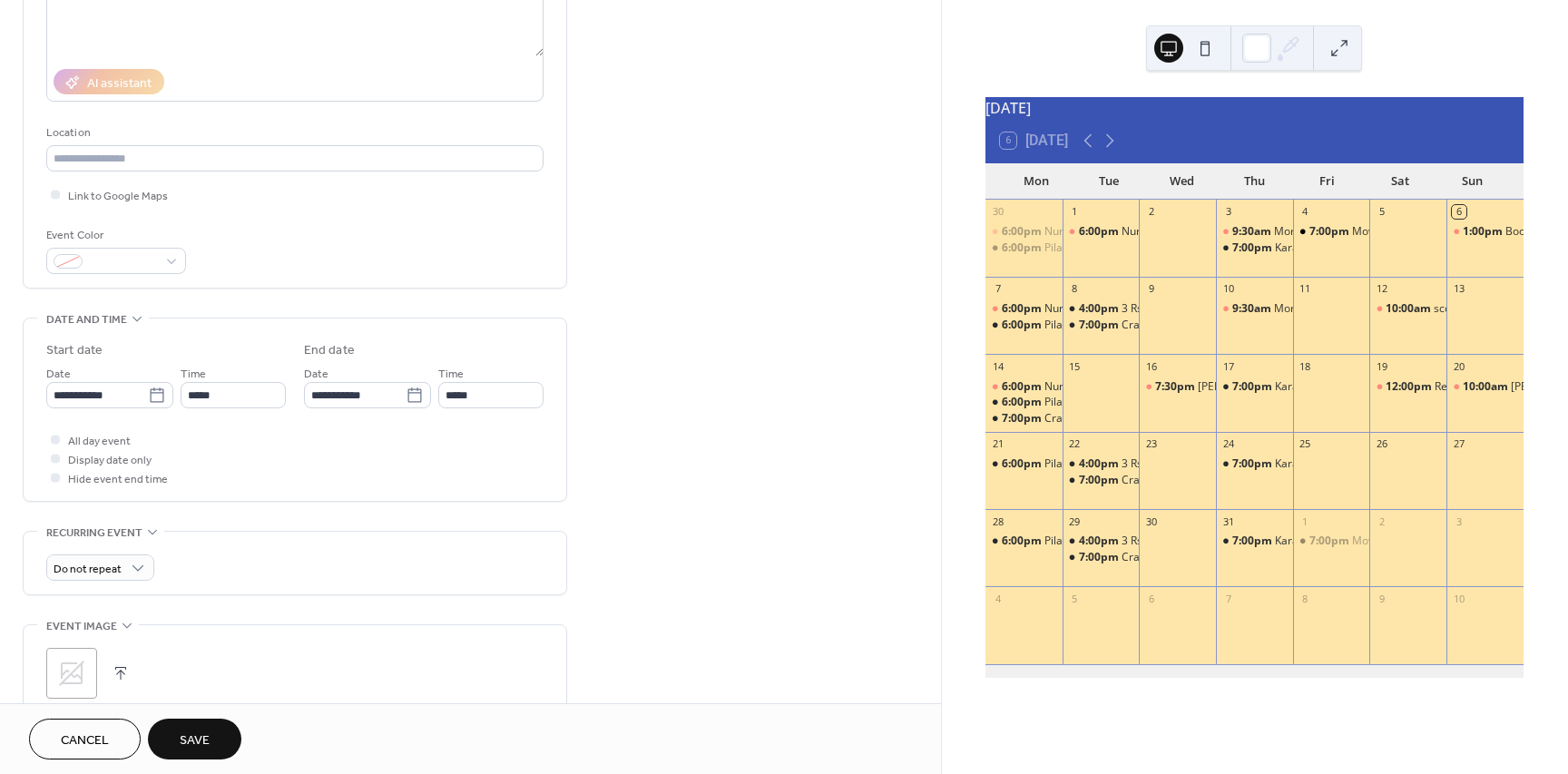 type on "**********" 